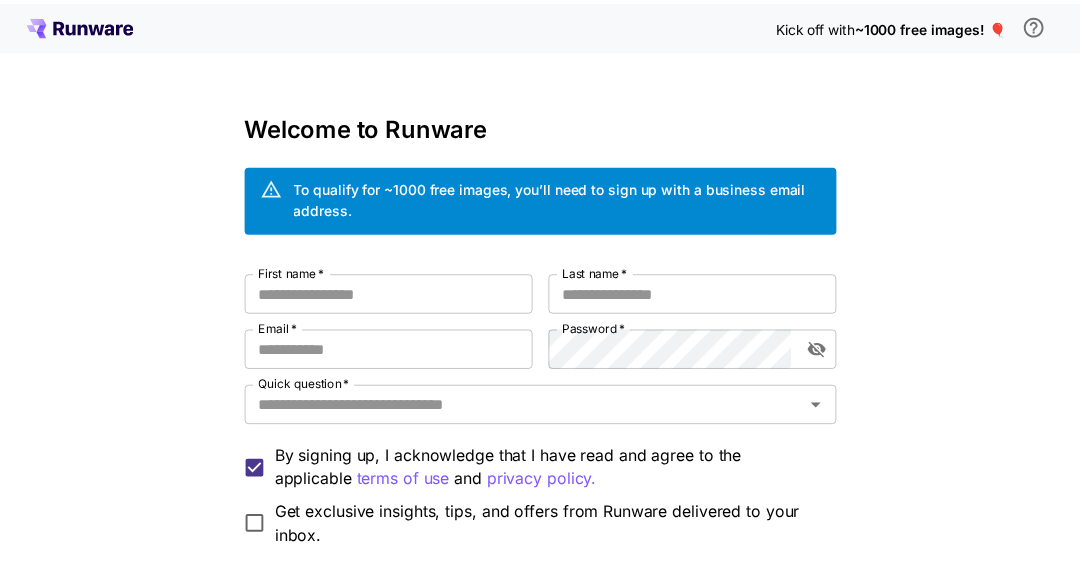scroll, scrollTop: 0, scrollLeft: 0, axis: both 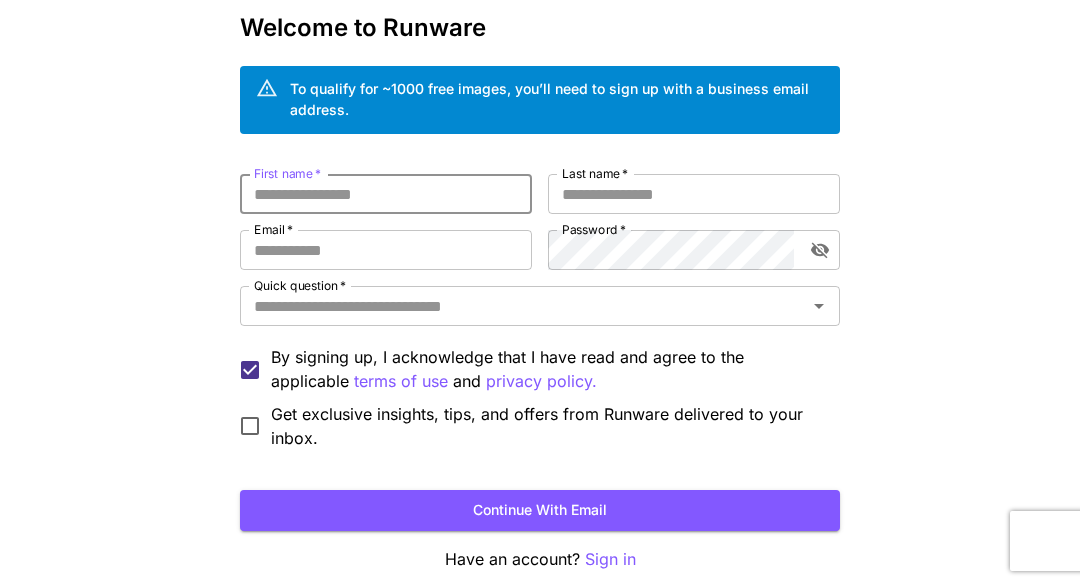 click on "First name   *" at bounding box center (386, 194) 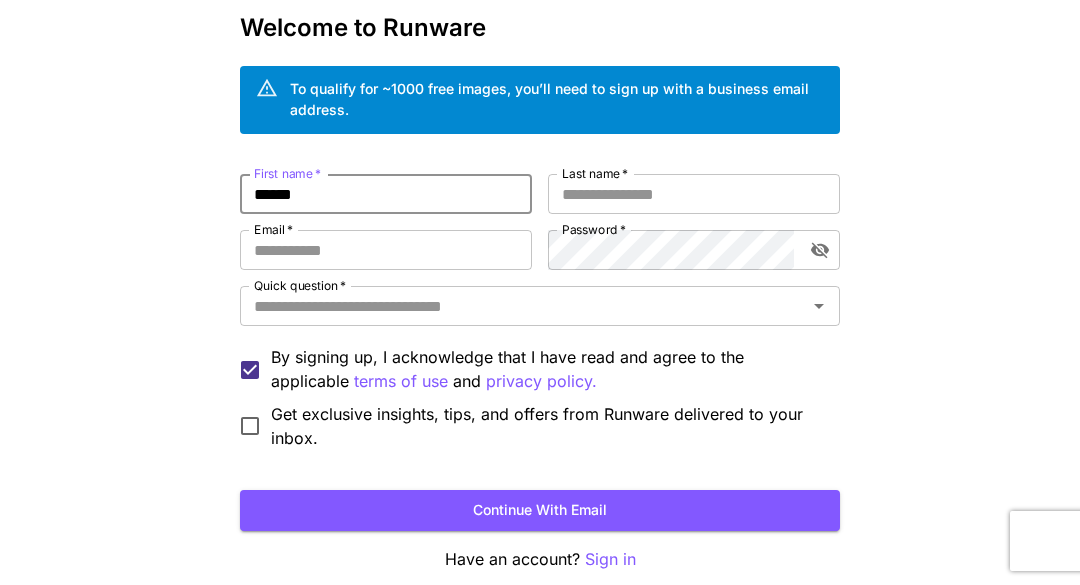 type on "******" 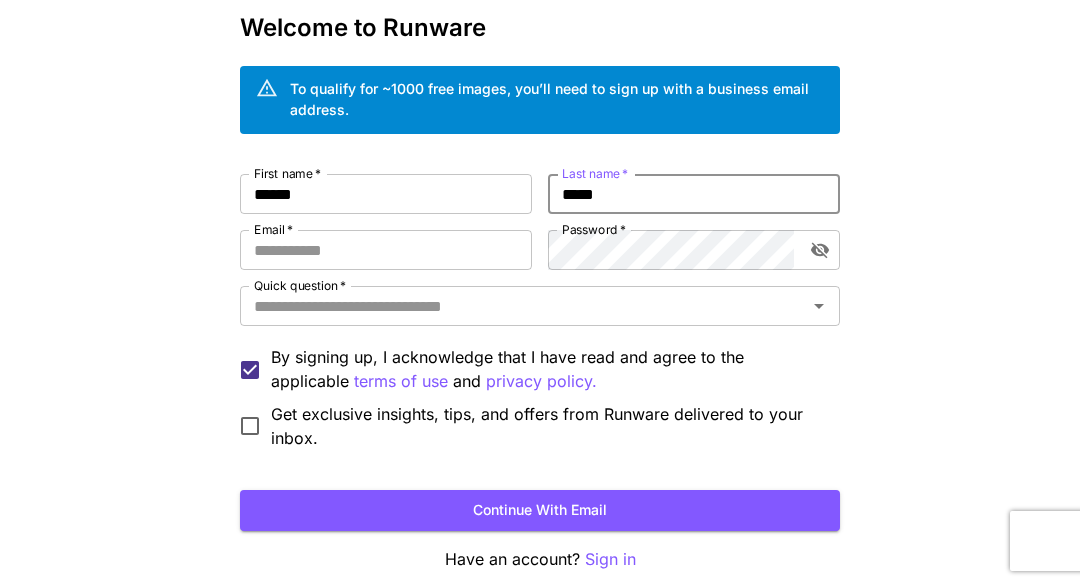 type on "*****" 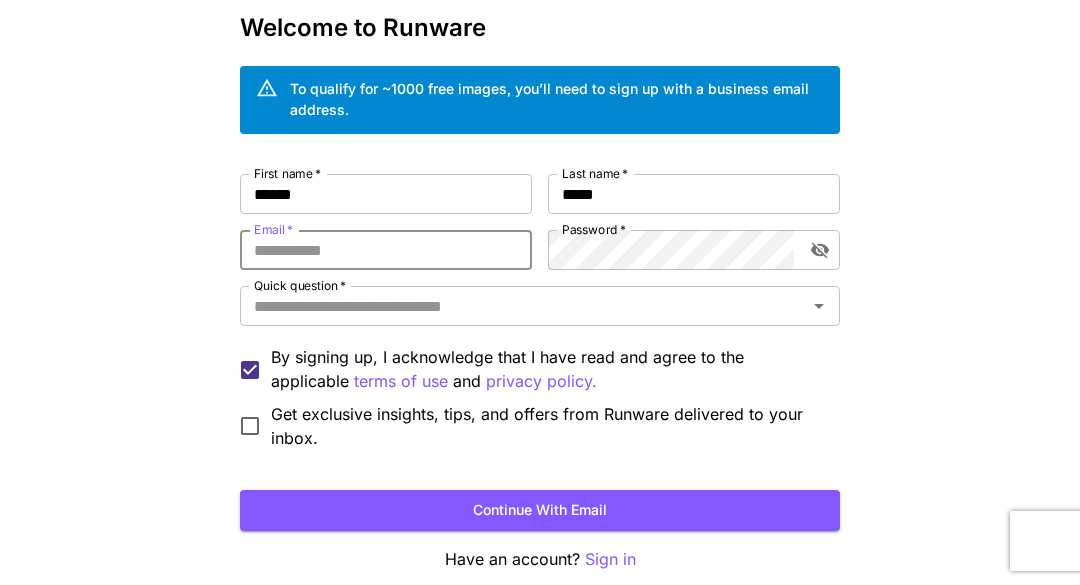 click on "Email   *" at bounding box center (386, 250) 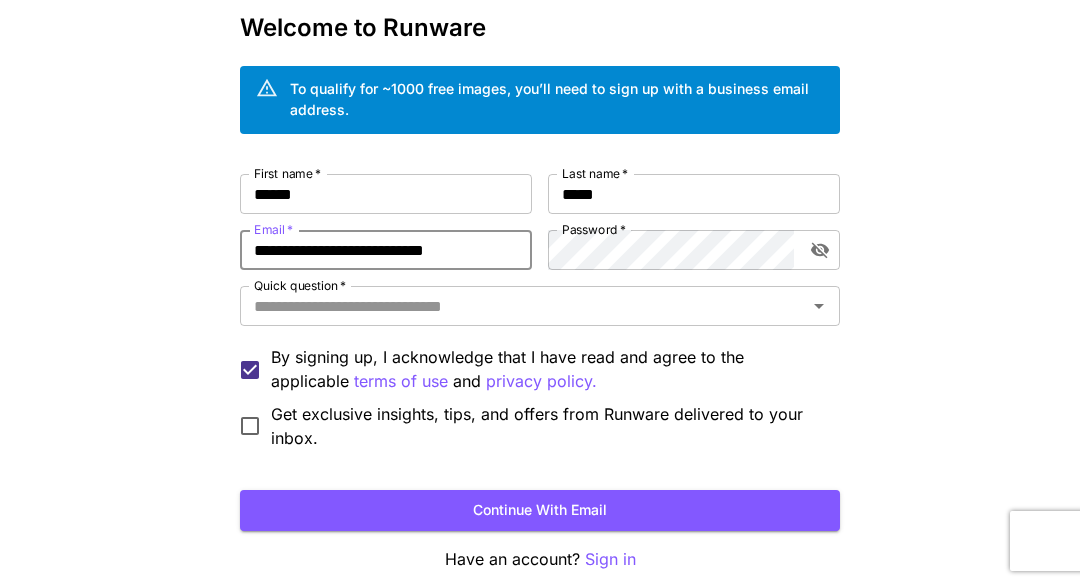 type on "**********" 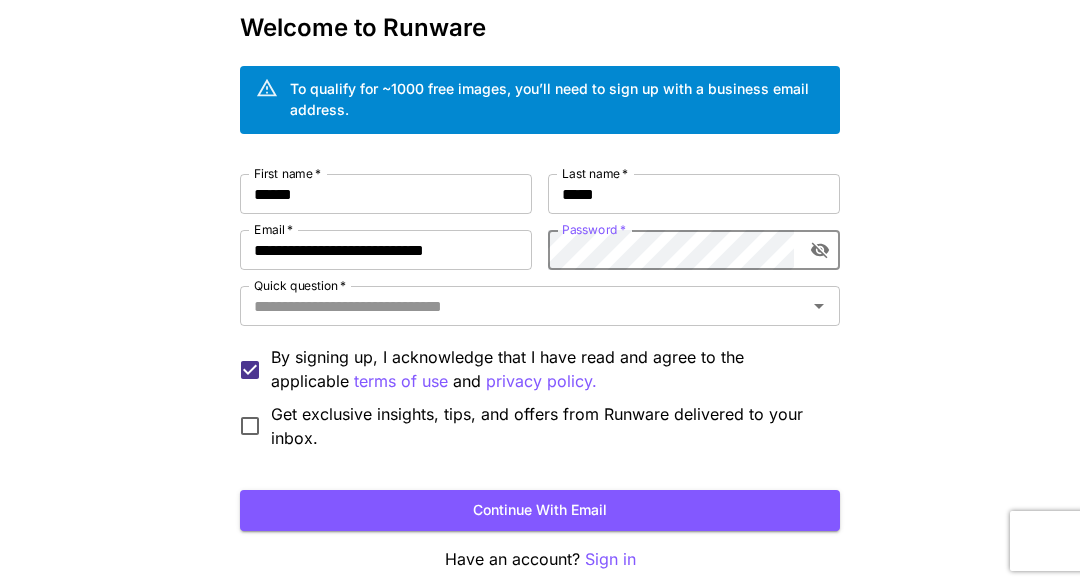 click 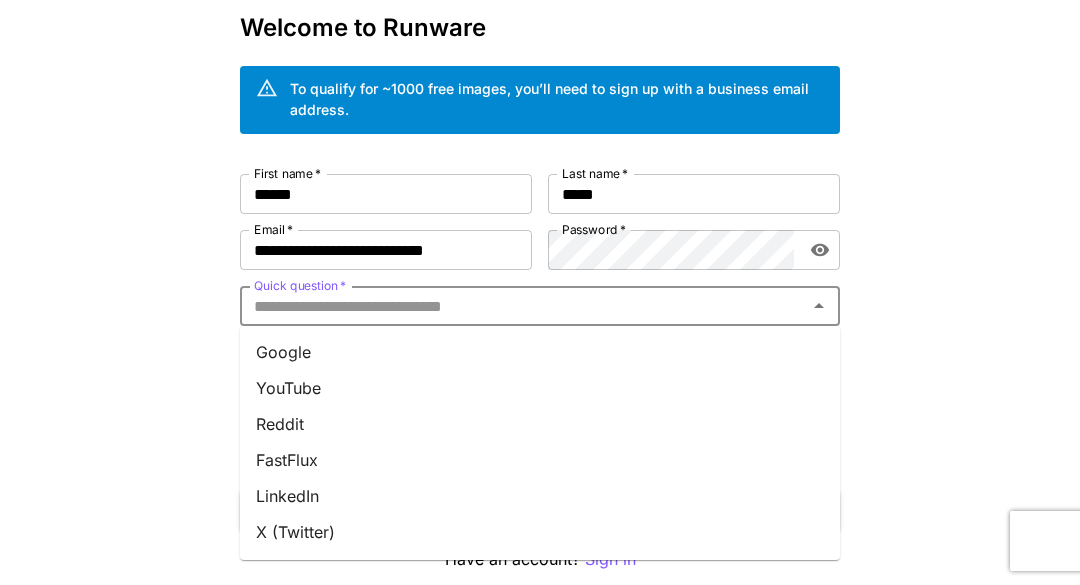 click on "Quick question   *" at bounding box center (523, 306) 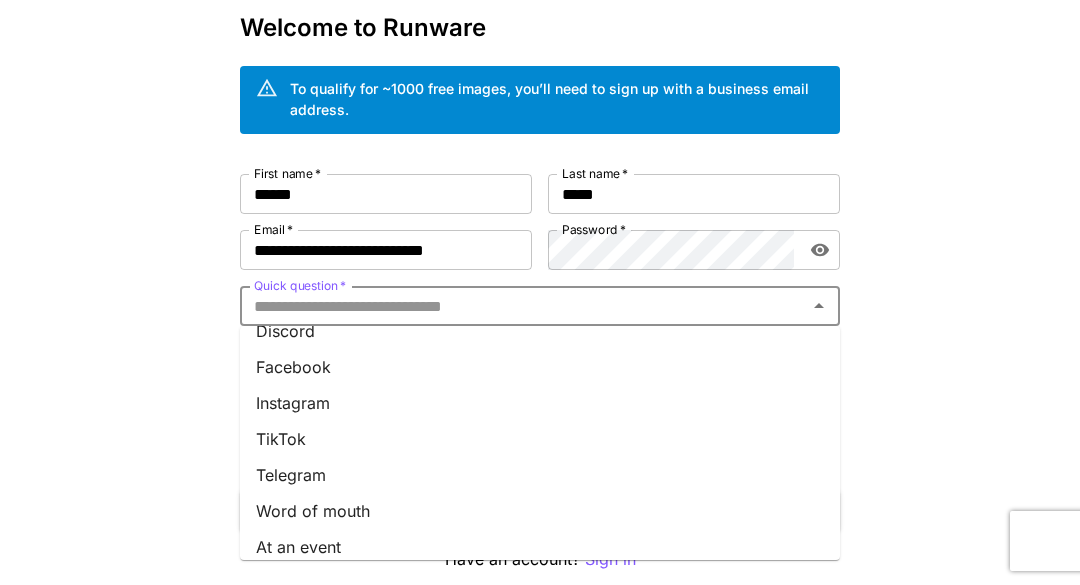 scroll, scrollTop: 222, scrollLeft: 0, axis: vertical 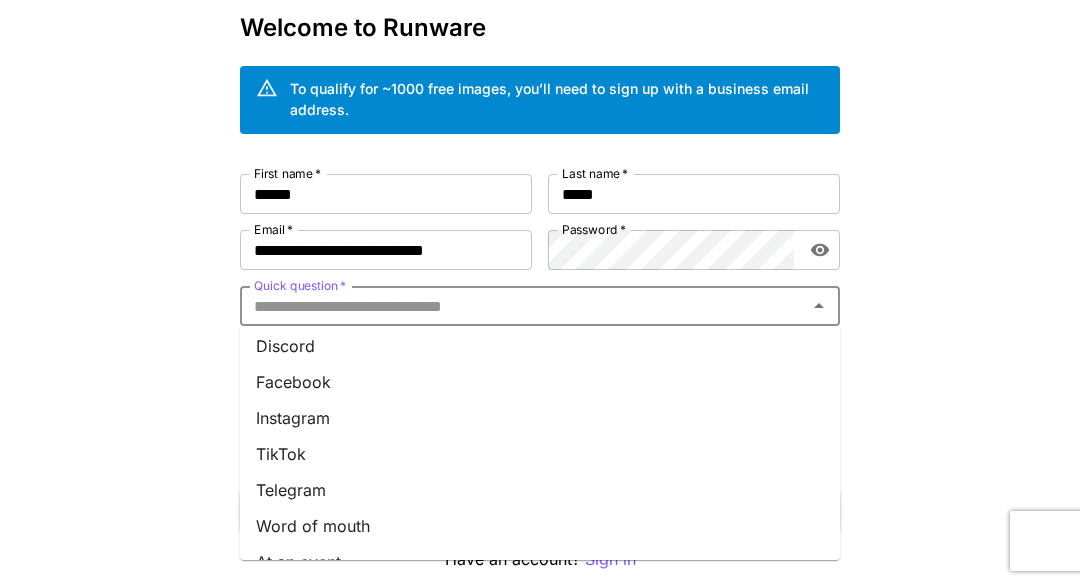 click on "Word of mouth" at bounding box center (540, 526) 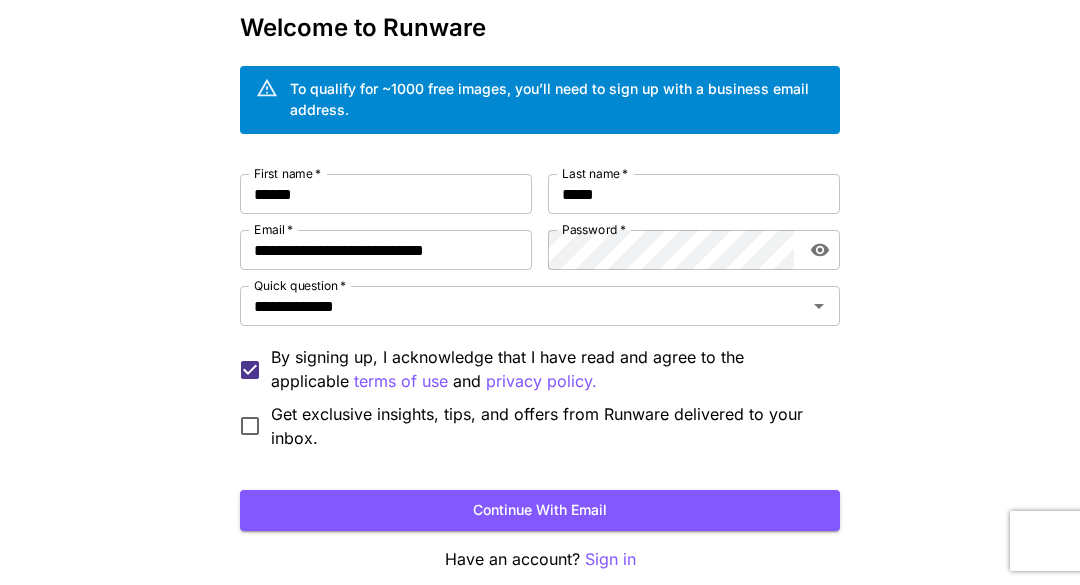 scroll, scrollTop: 192, scrollLeft: 0, axis: vertical 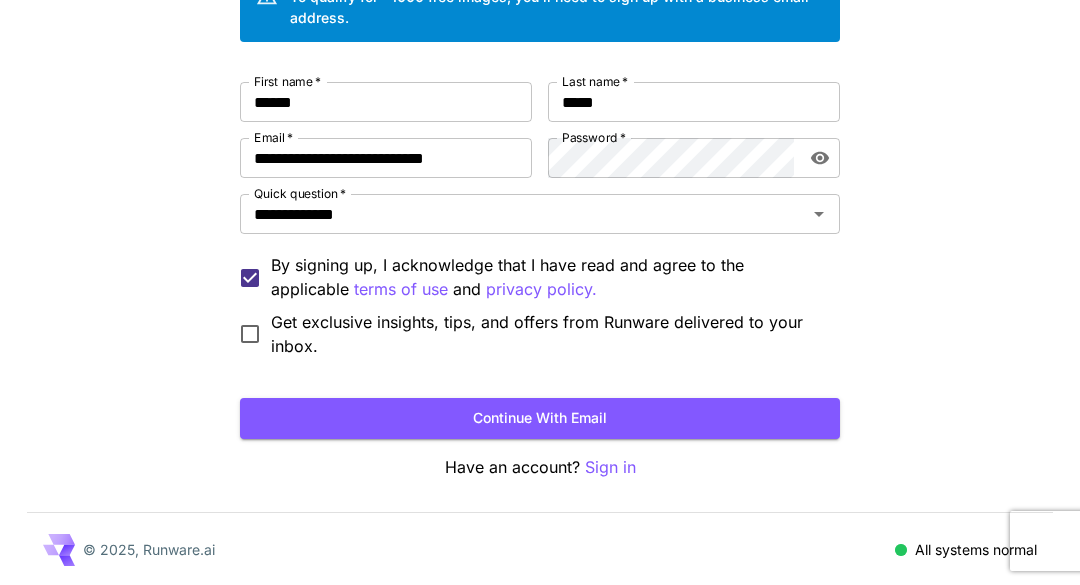 click on "Continue with email" at bounding box center (540, 418) 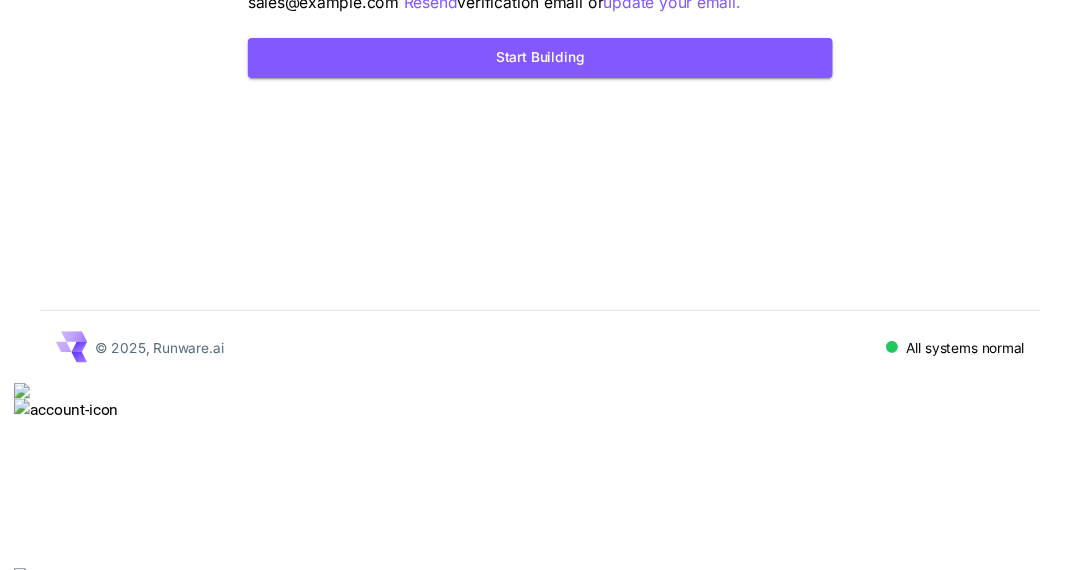 scroll, scrollTop: 0, scrollLeft: 0, axis: both 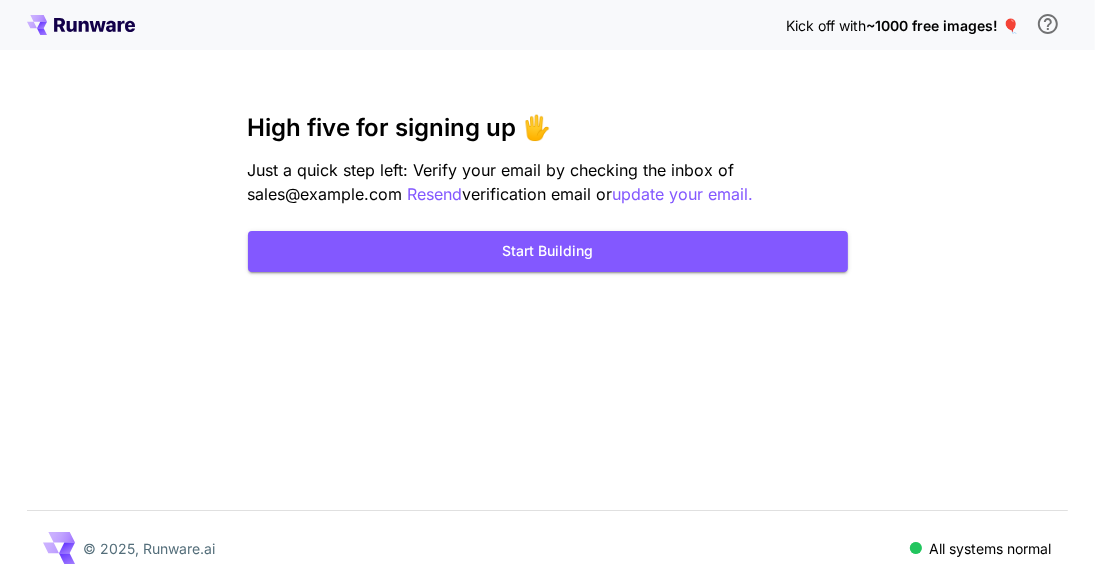 click on "Start Building" at bounding box center [548, 251] 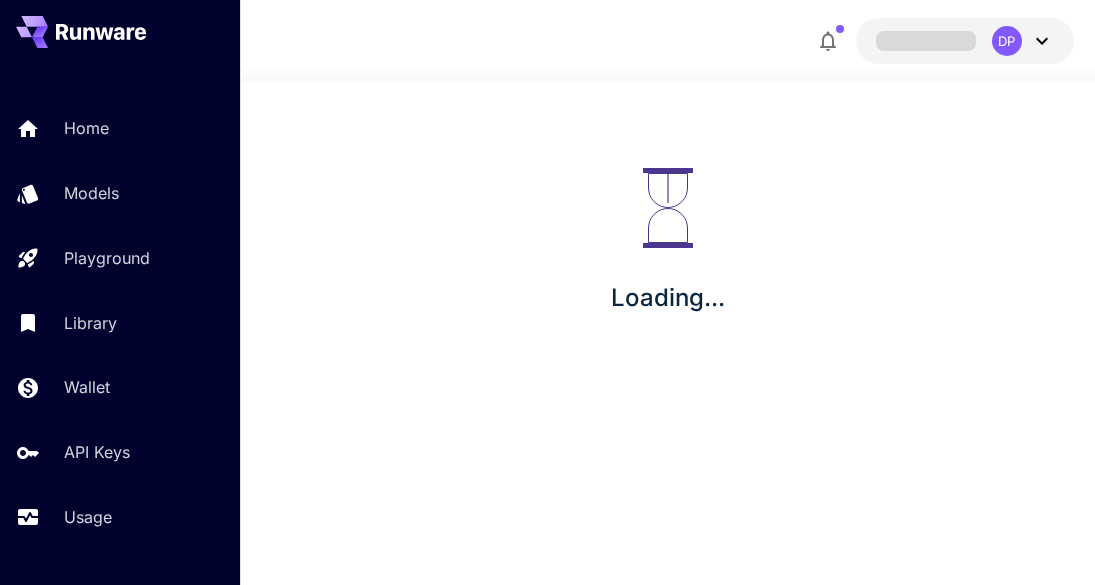 scroll, scrollTop: 0, scrollLeft: 0, axis: both 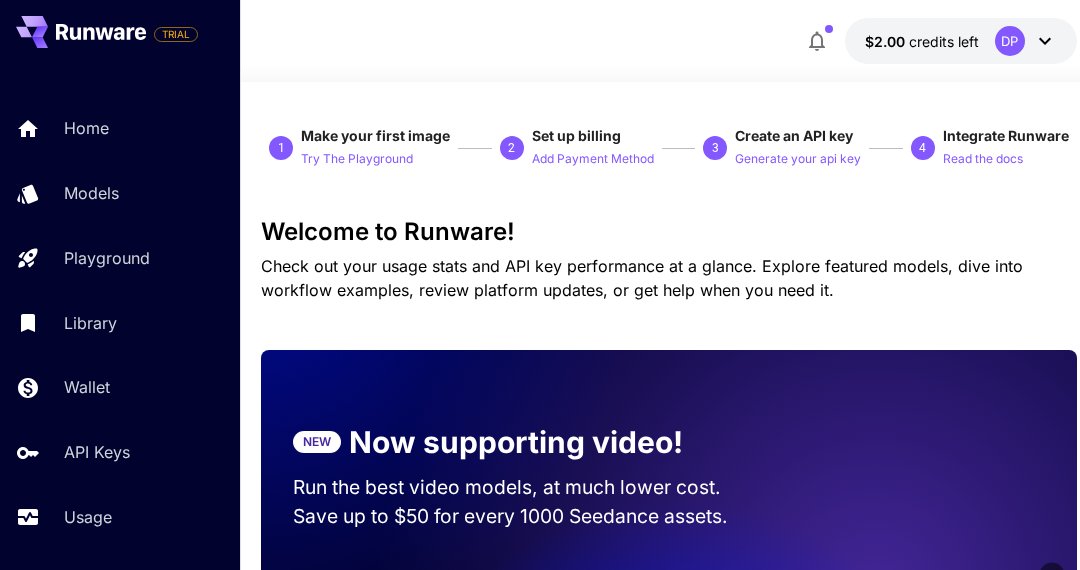 click on "Add Payment Method" at bounding box center (593, 159) 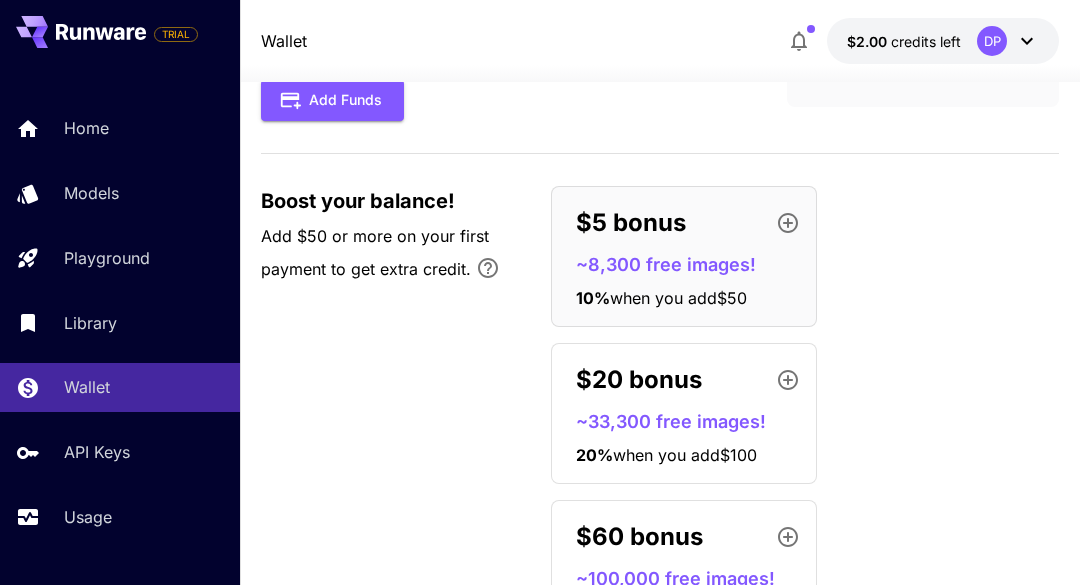 scroll, scrollTop: 100, scrollLeft: 0, axis: vertical 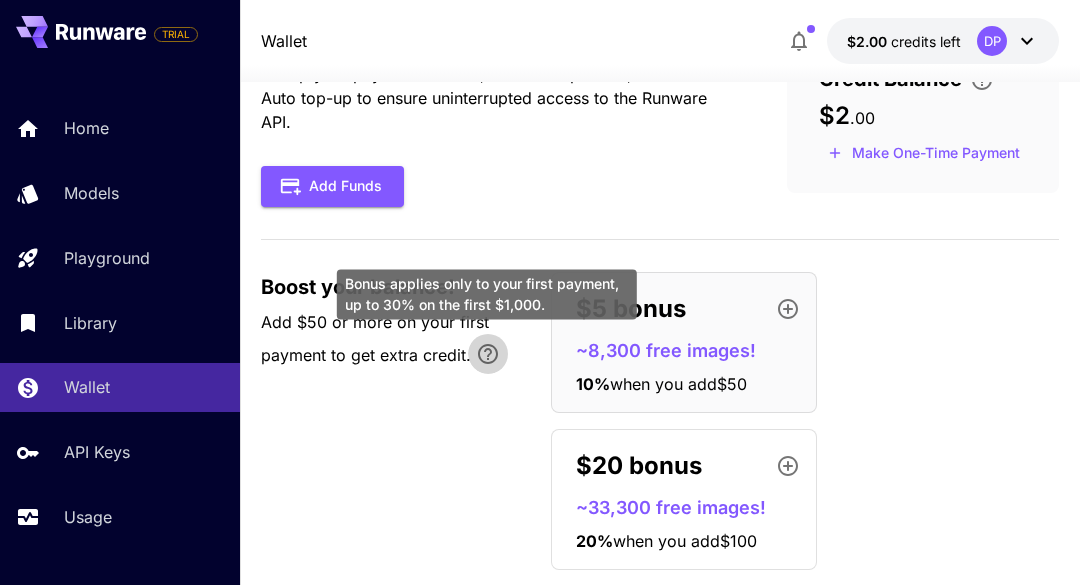 click 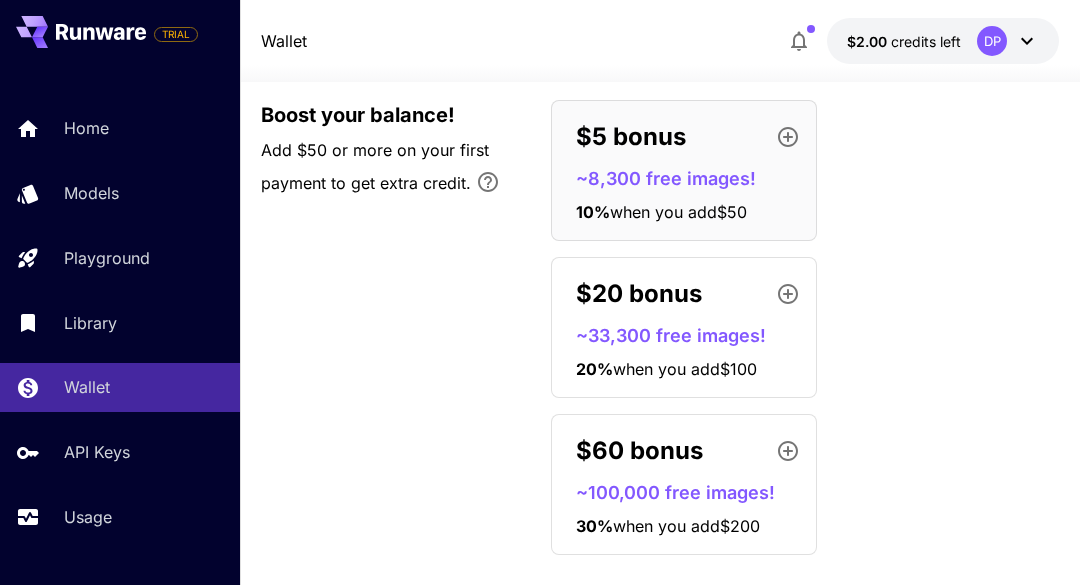 scroll, scrollTop: 300, scrollLeft: 0, axis: vertical 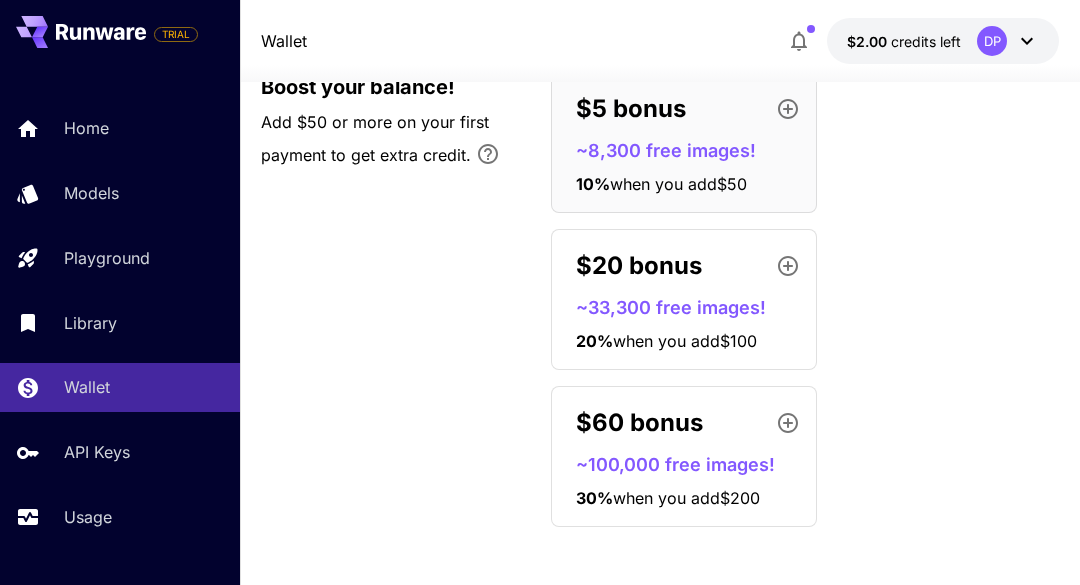 click 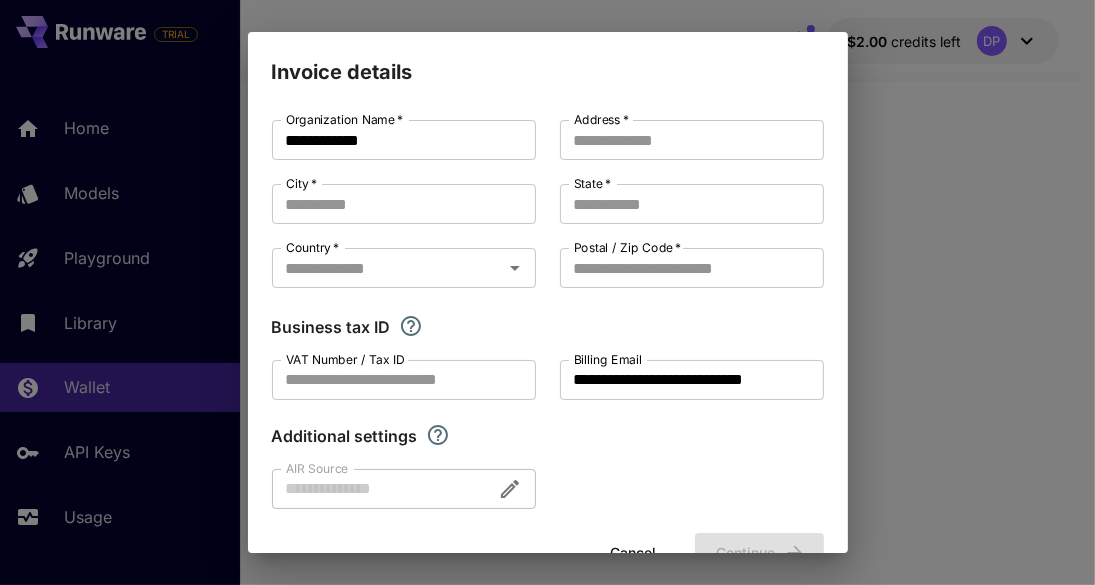 click on "**********" at bounding box center [547, 292] 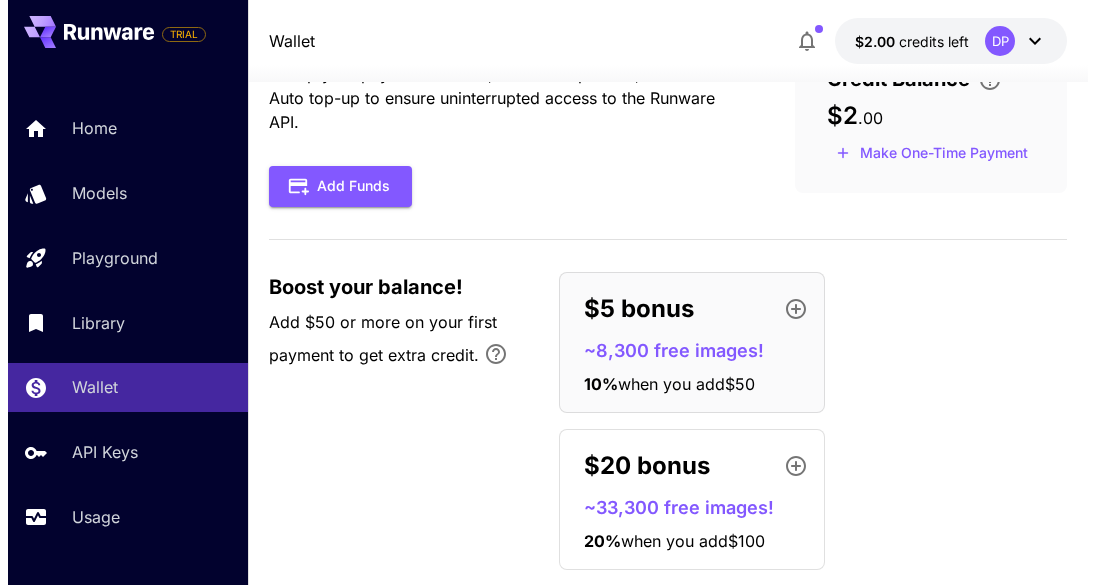 scroll, scrollTop: 0, scrollLeft: 0, axis: both 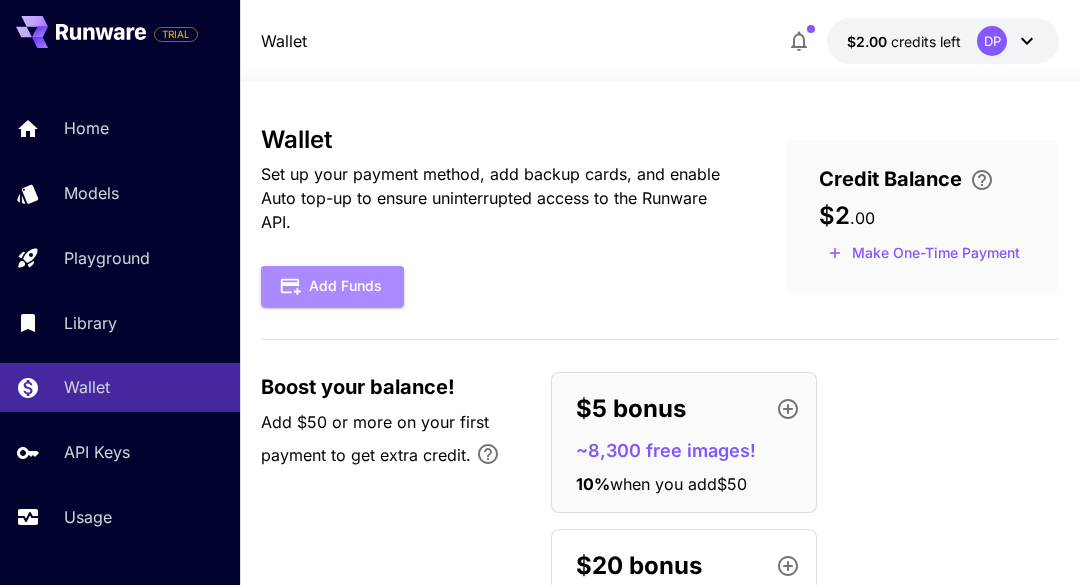click on "Add Funds" at bounding box center [332, 286] 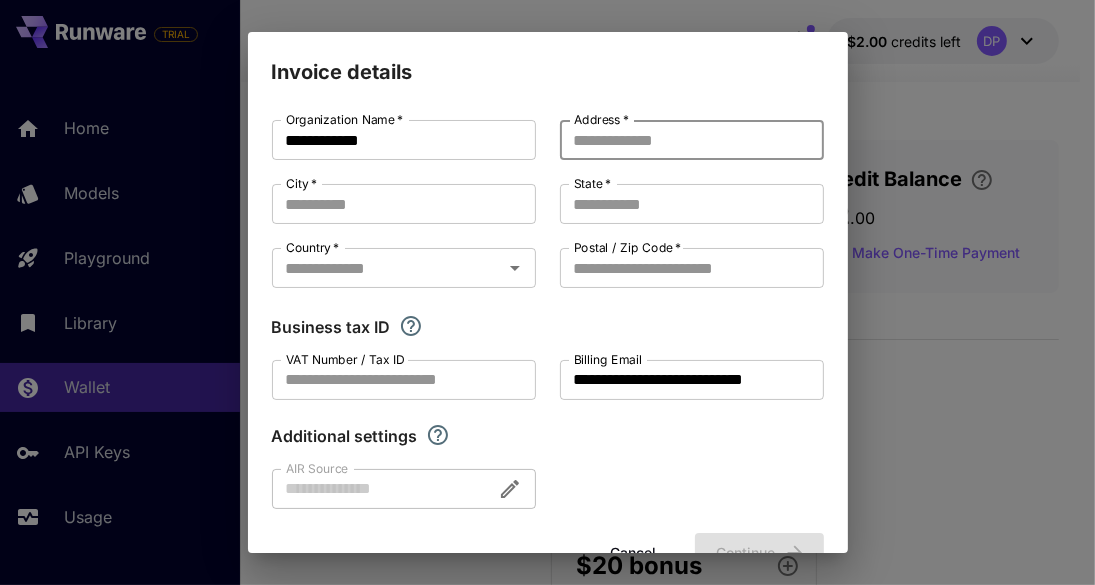 click on "Address   *" at bounding box center [692, 140] 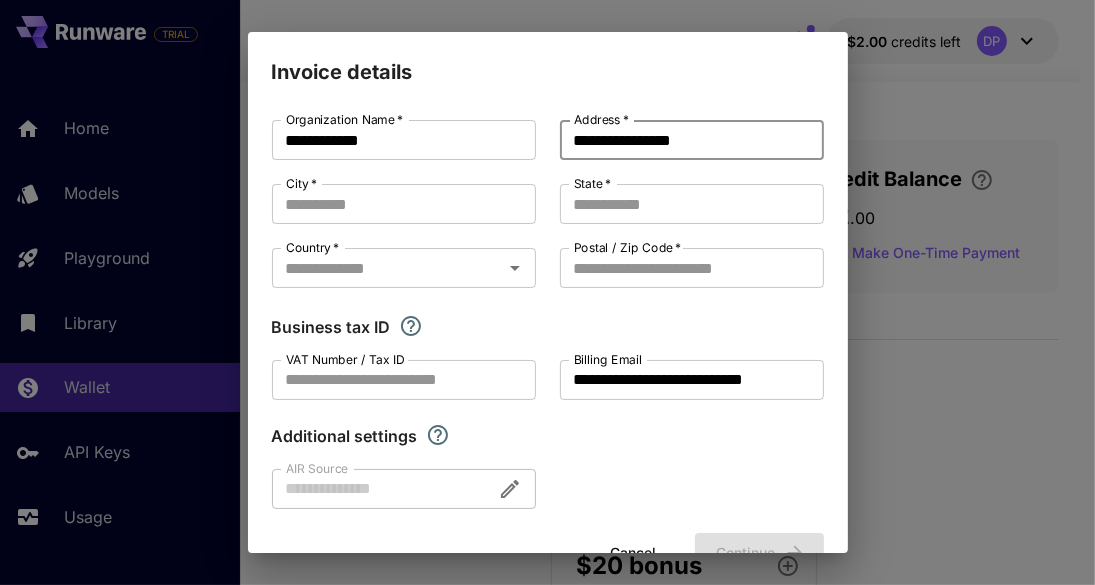 type on "**********" 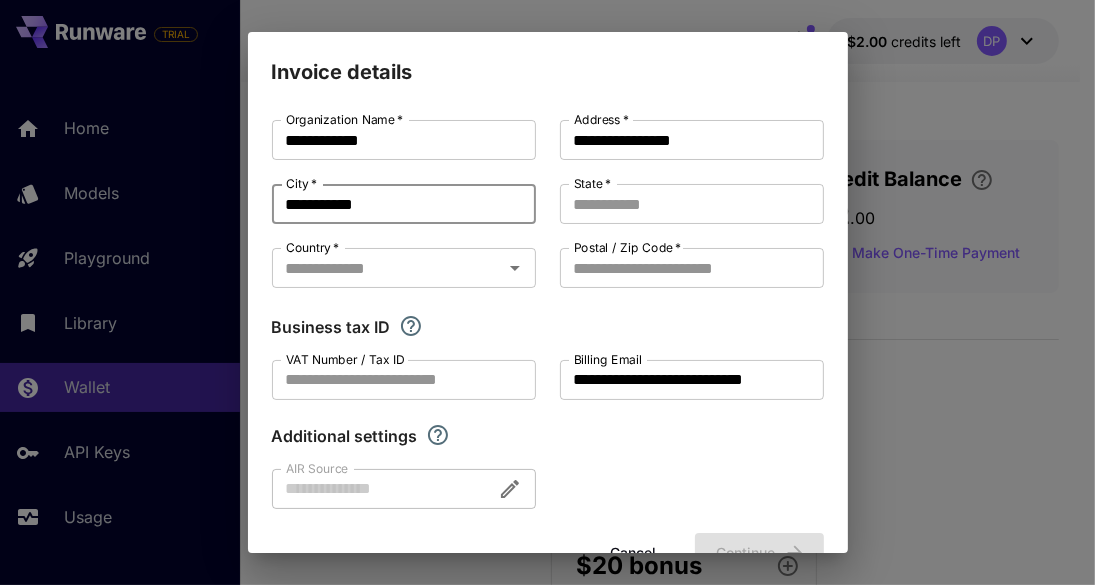 type on "**********" 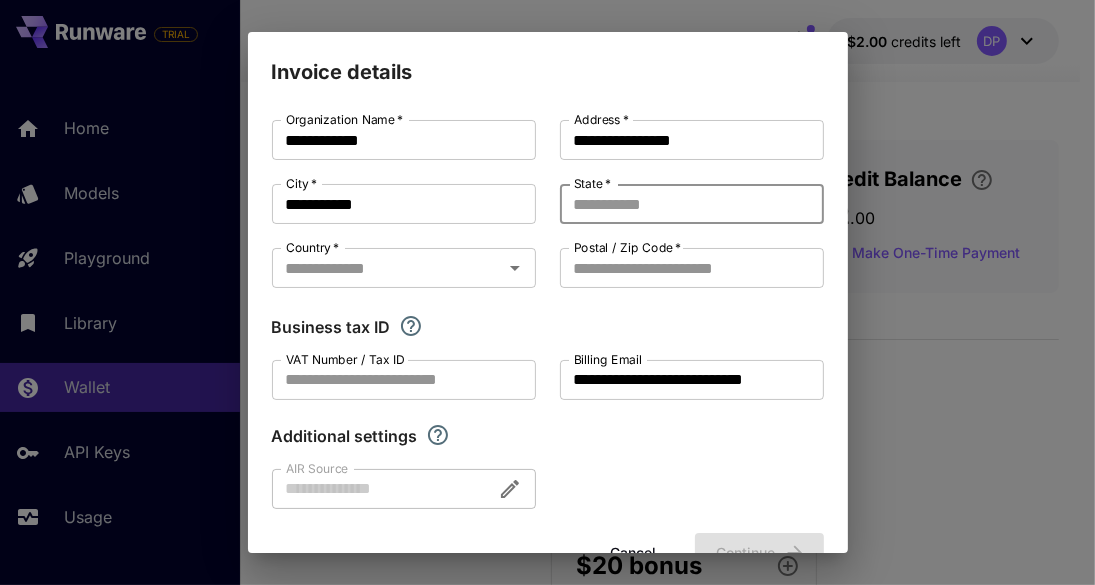 click on "State   *" at bounding box center (692, 204) 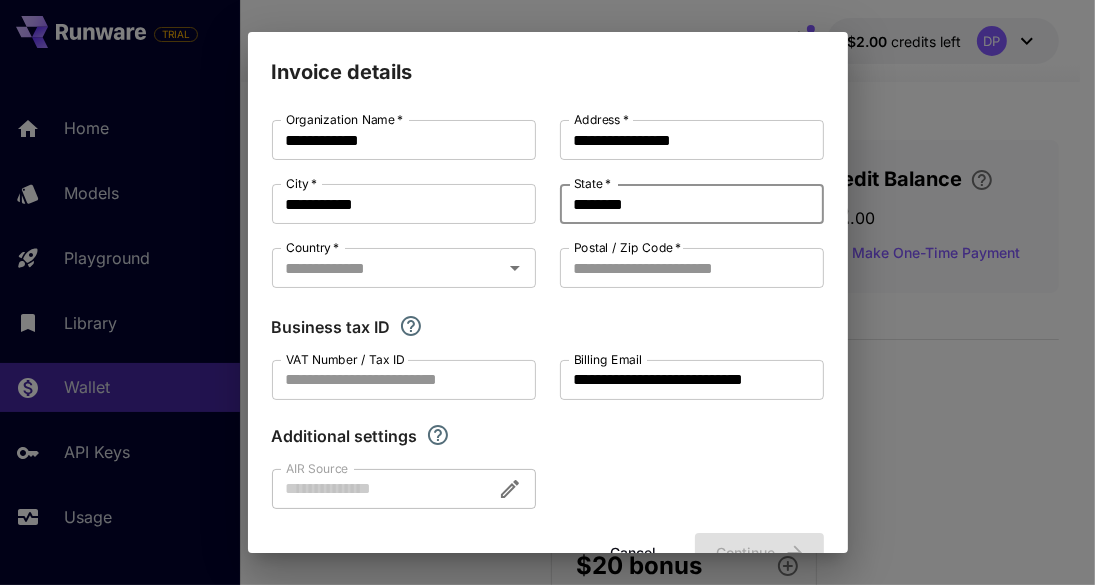 type on "********" 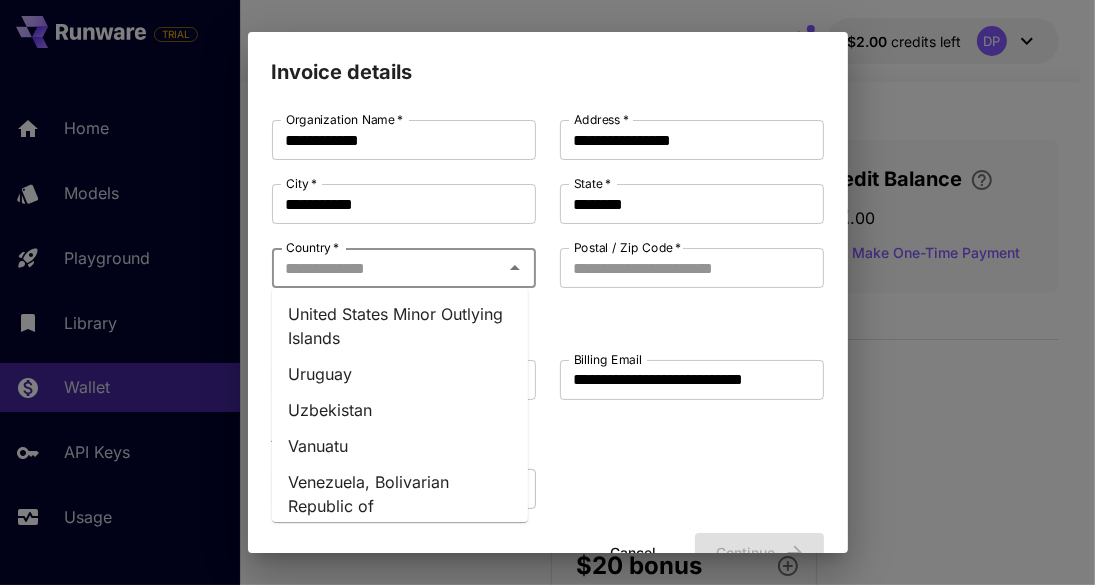 scroll, scrollTop: 8802, scrollLeft: 0, axis: vertical 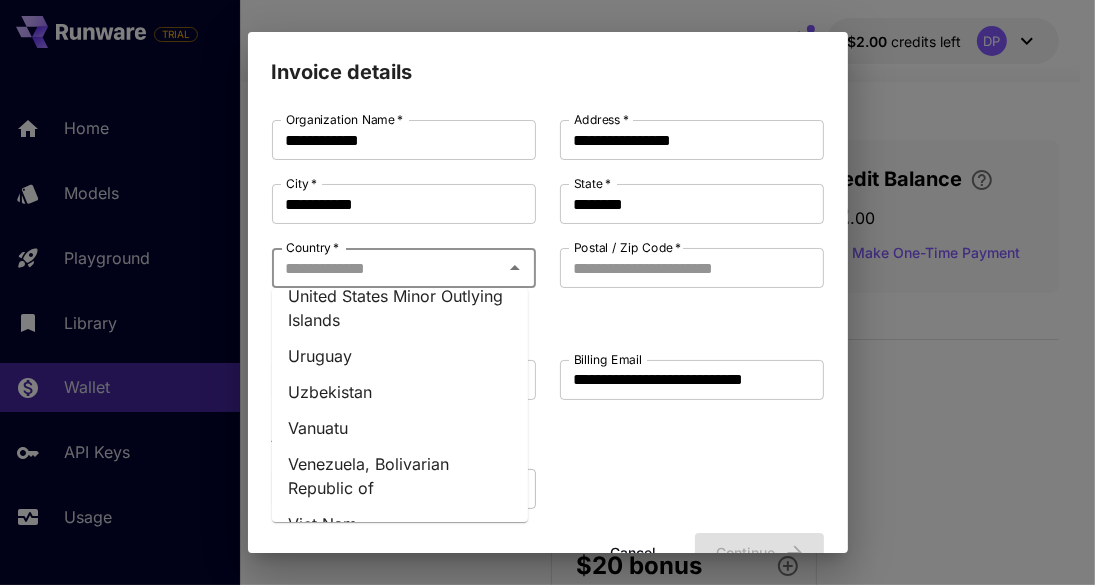 click on "United States" at bounding box center (400, 260) 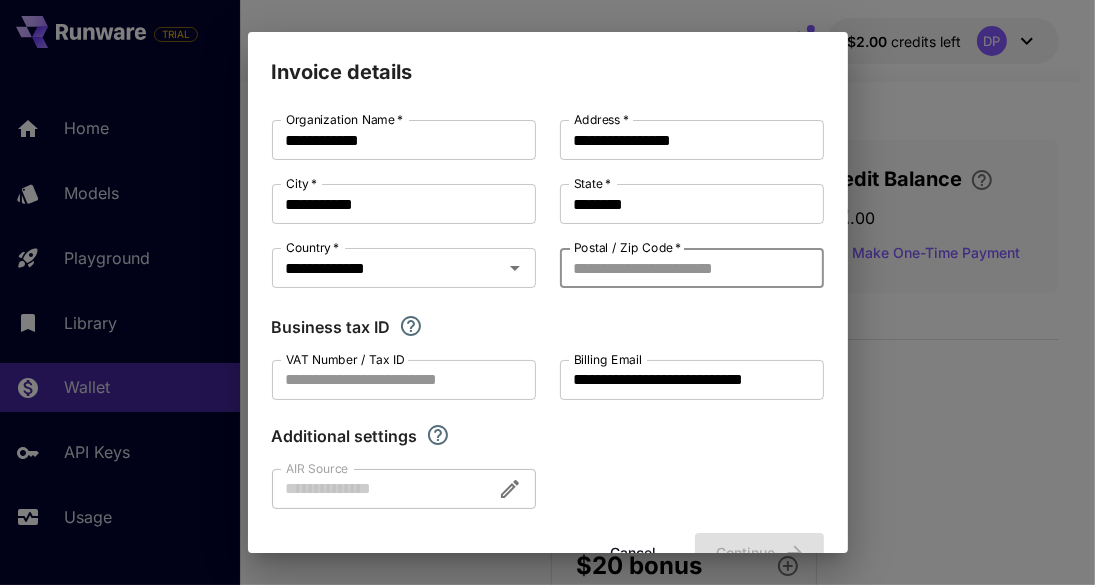 click on "Postal / Zip Code   *" at bounding box center [692, 268] 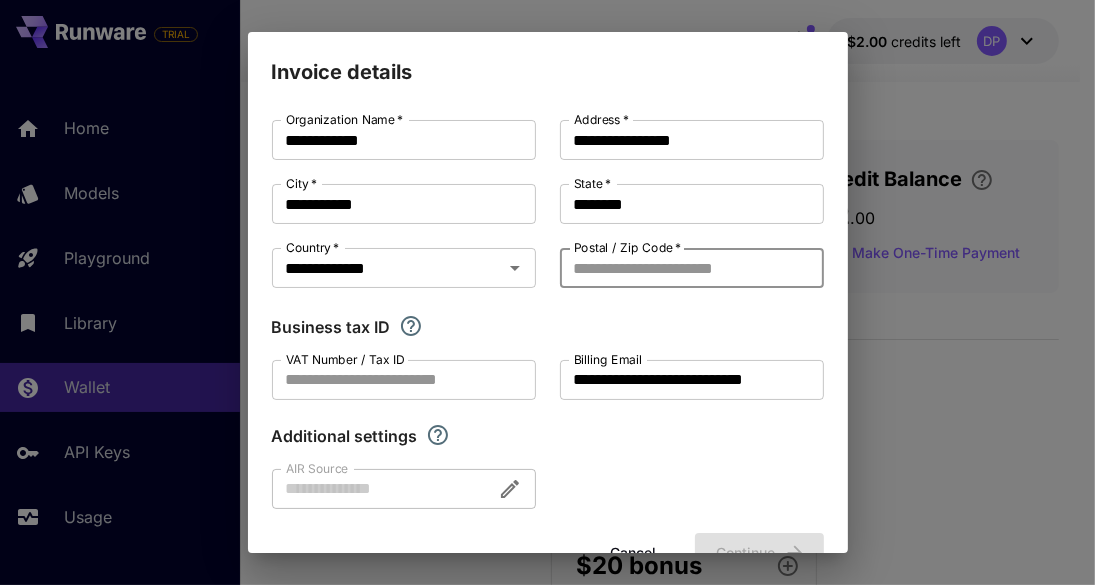 click 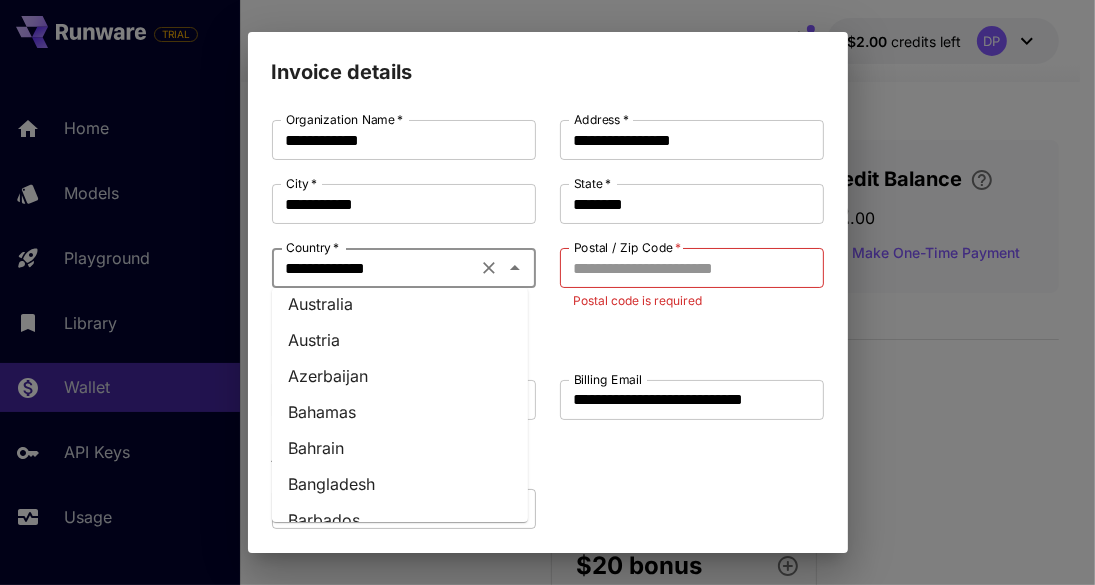 scroll, scrollTop: 0, scrollLeft: 0, axis: both 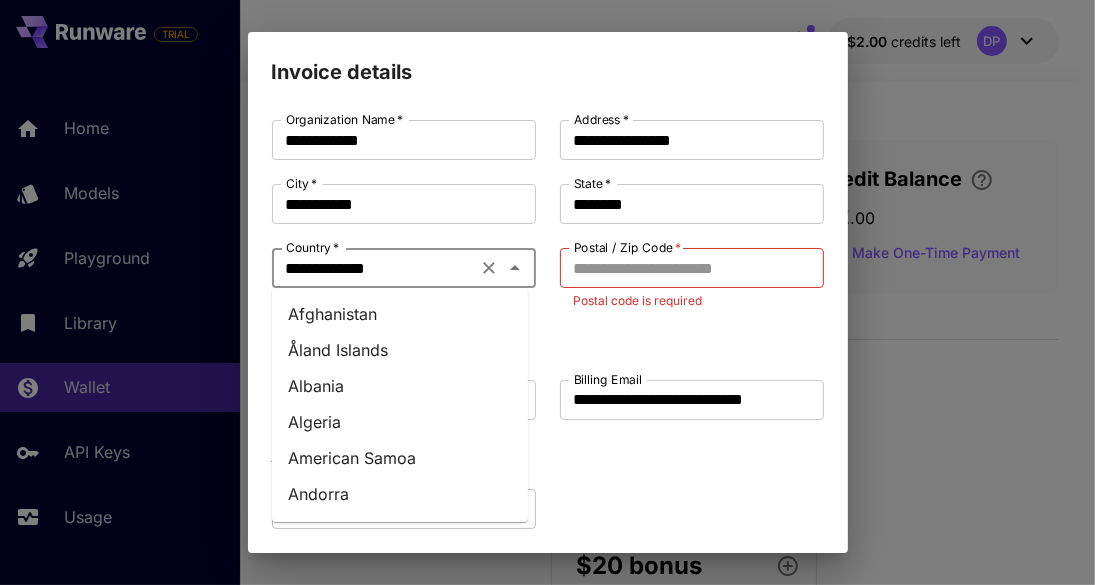 click on "Postal / Zip Code   *" at bounding box center (692, 268) 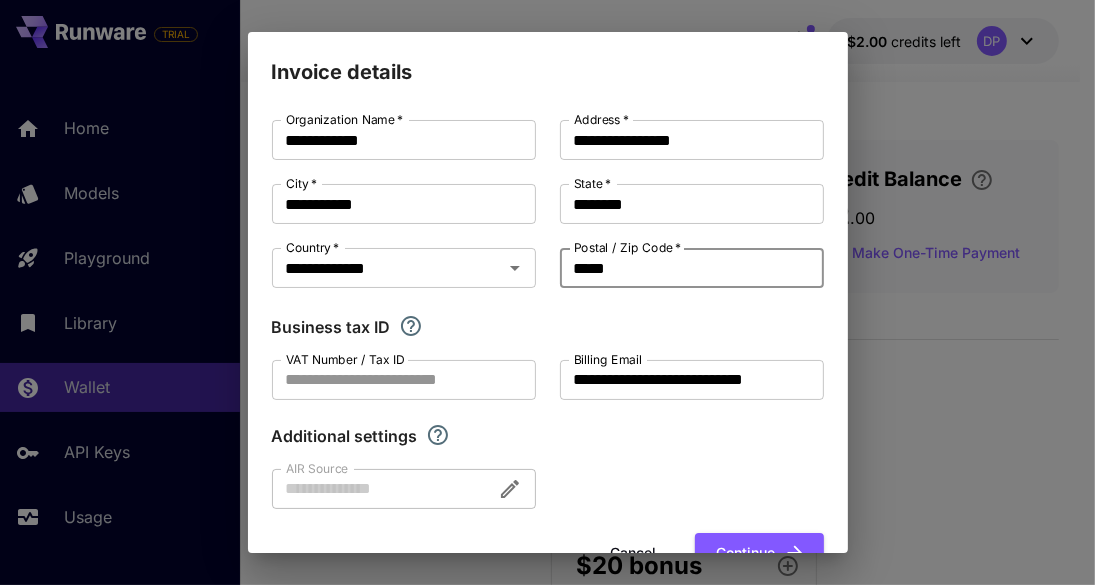 type on "*****" 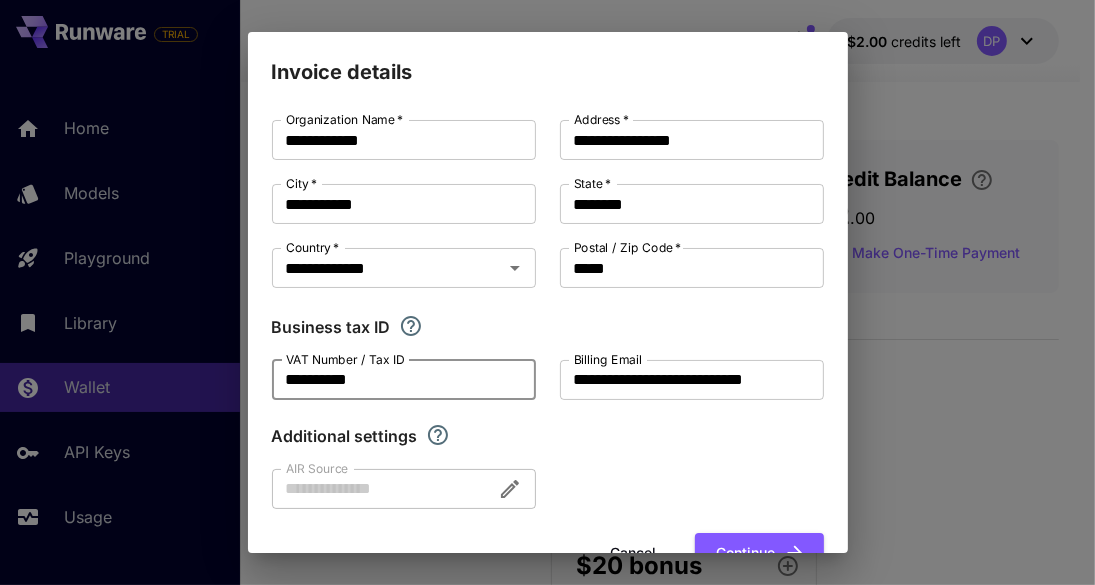 scroll, scrollTop: 56, scrollLeft: 0, axis: vertical 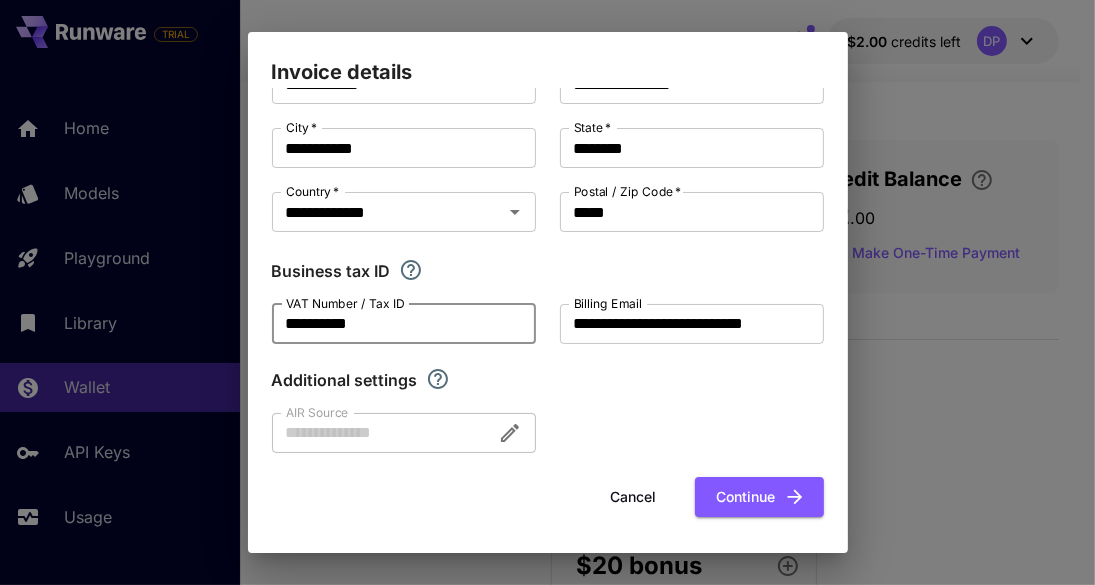 type on "**********" 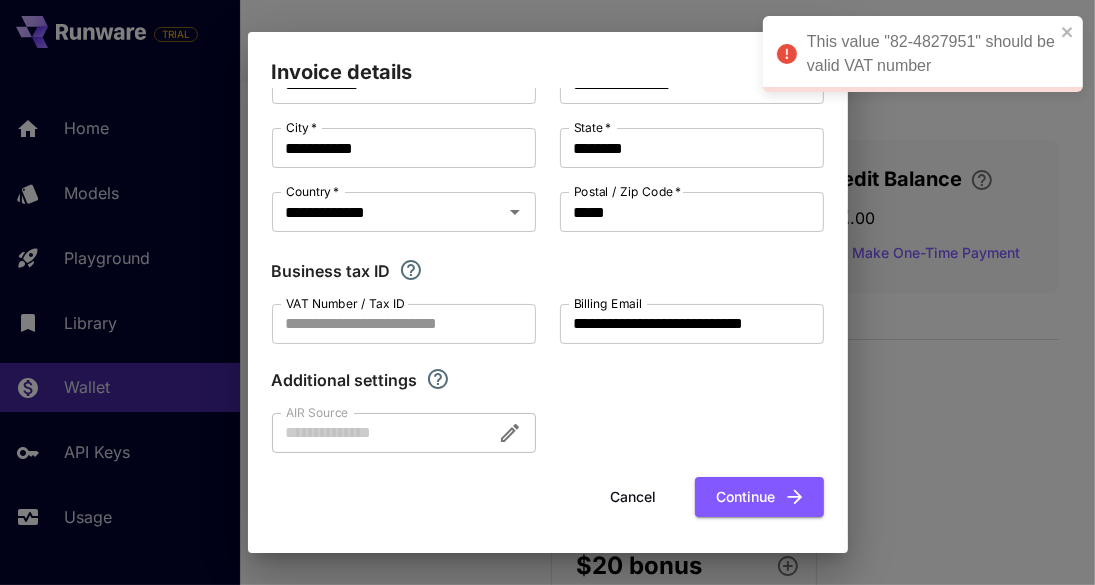 scroll, scrollTop: 0, scrollLeft: 0, axis: both 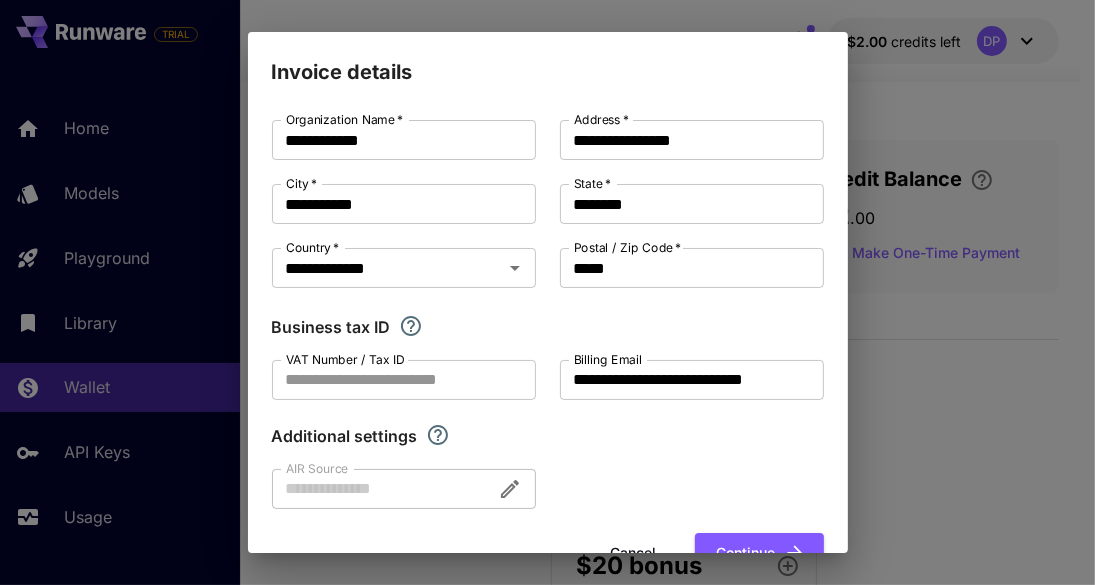 click on "VAT Number / Tax ID" at bounding box center [404, 380] 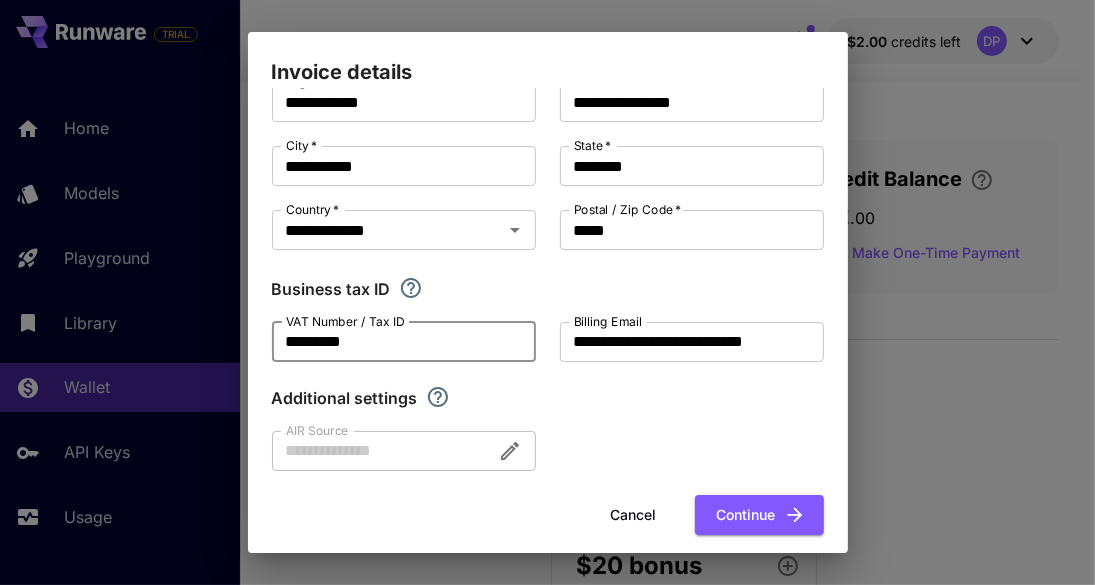 scroll, scrollTop: 56, scrollLeft: 0, axis: vertical 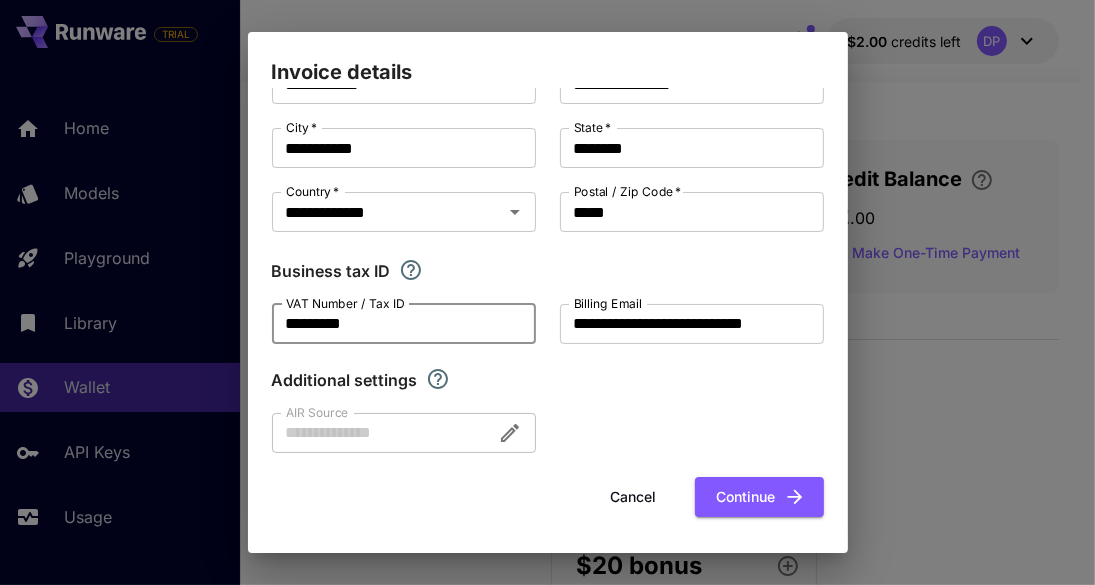 click on "Continue" at bounding box center (759, 497) 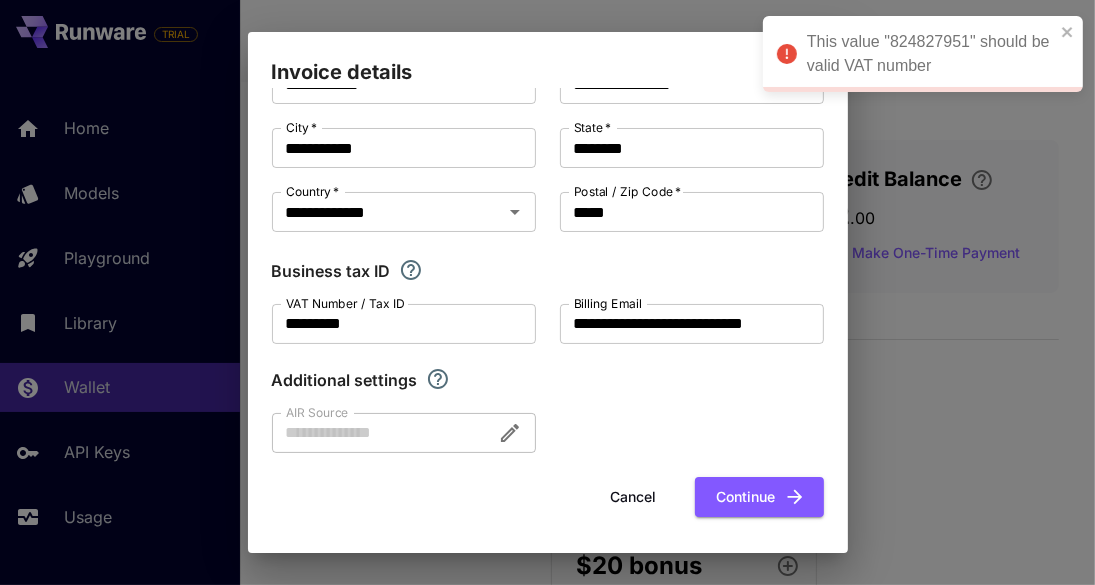 click on "*********" at bounding box center [404, 324] 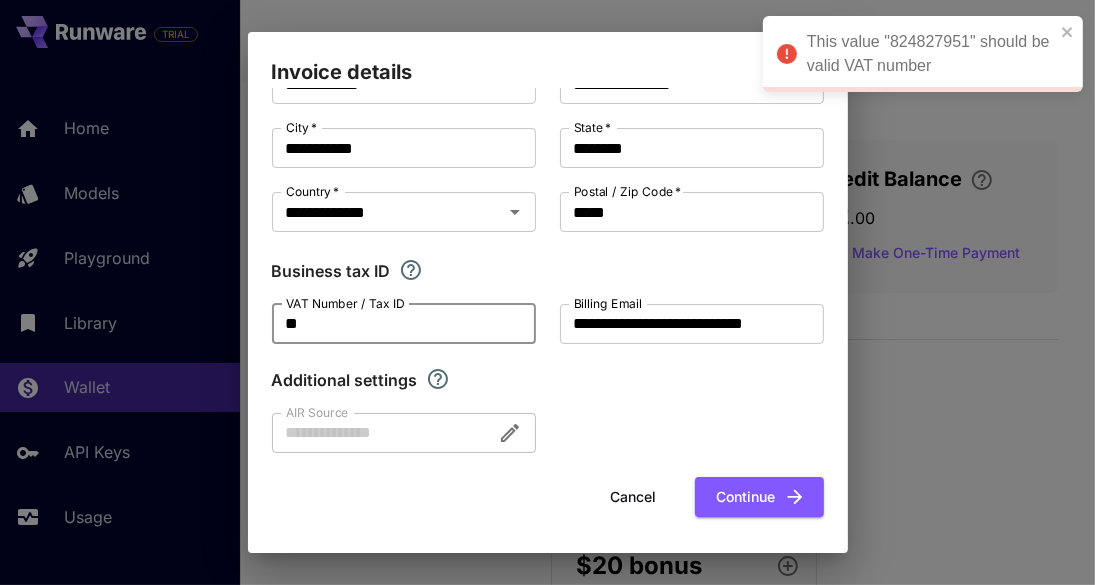 type on "*" 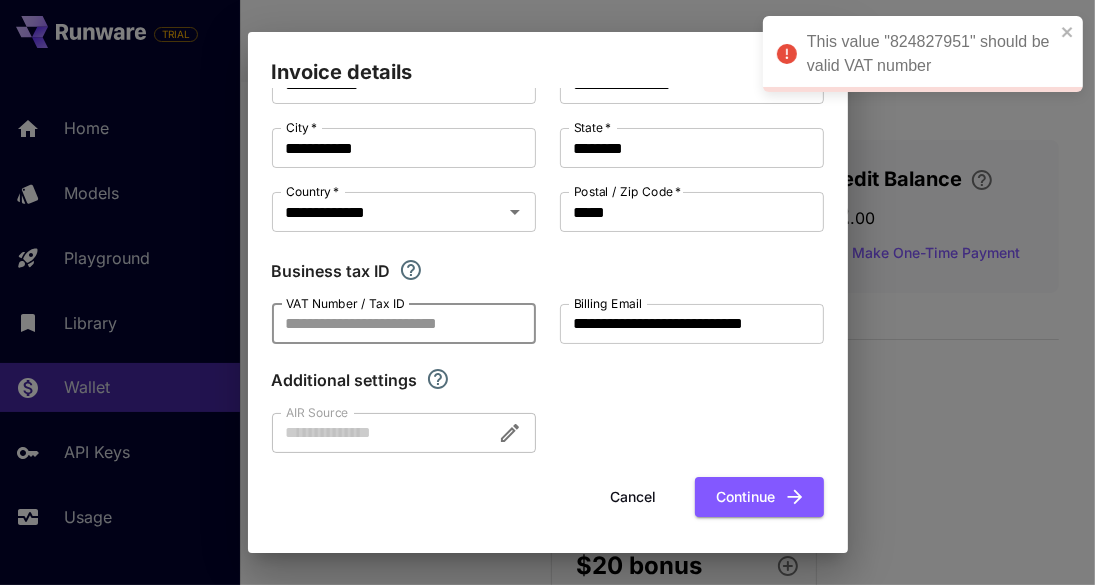 type 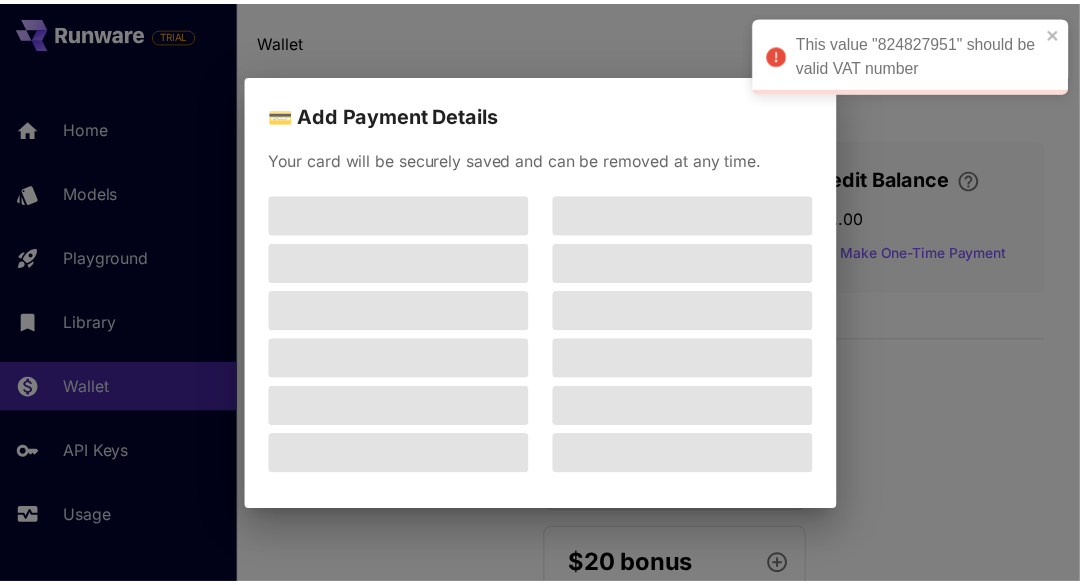scroll, scrollTop: 0, scrollLeft: 0, axis: both 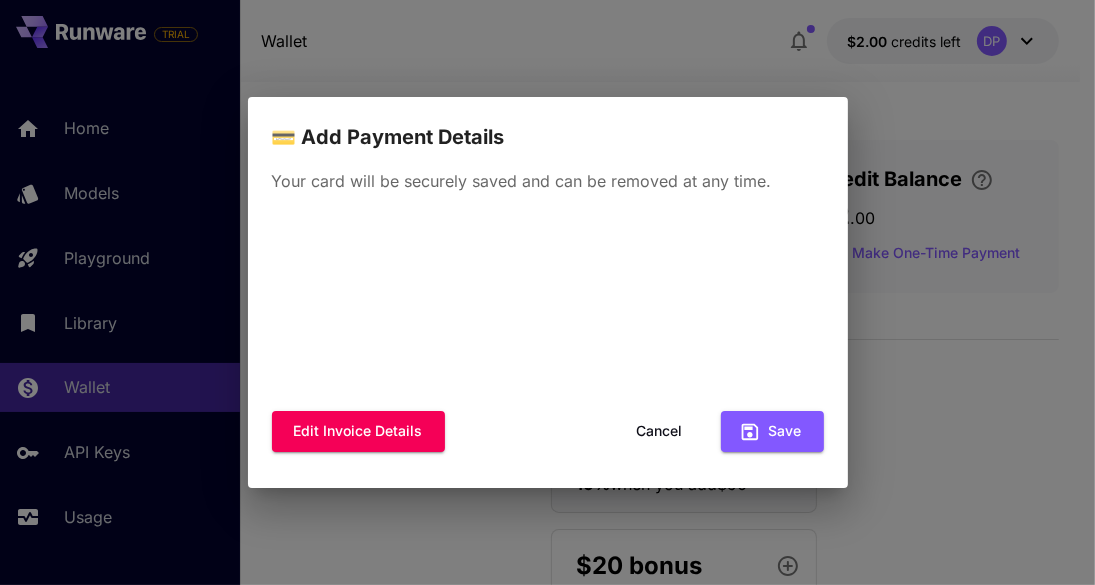click on "Save" at bounding box center [772, 431] 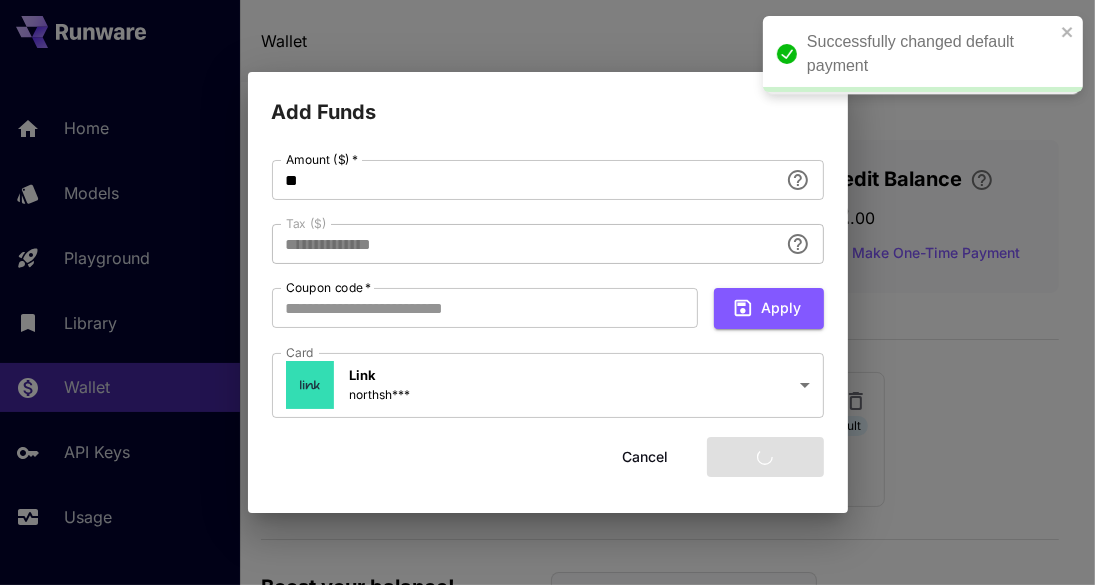 type on "****" 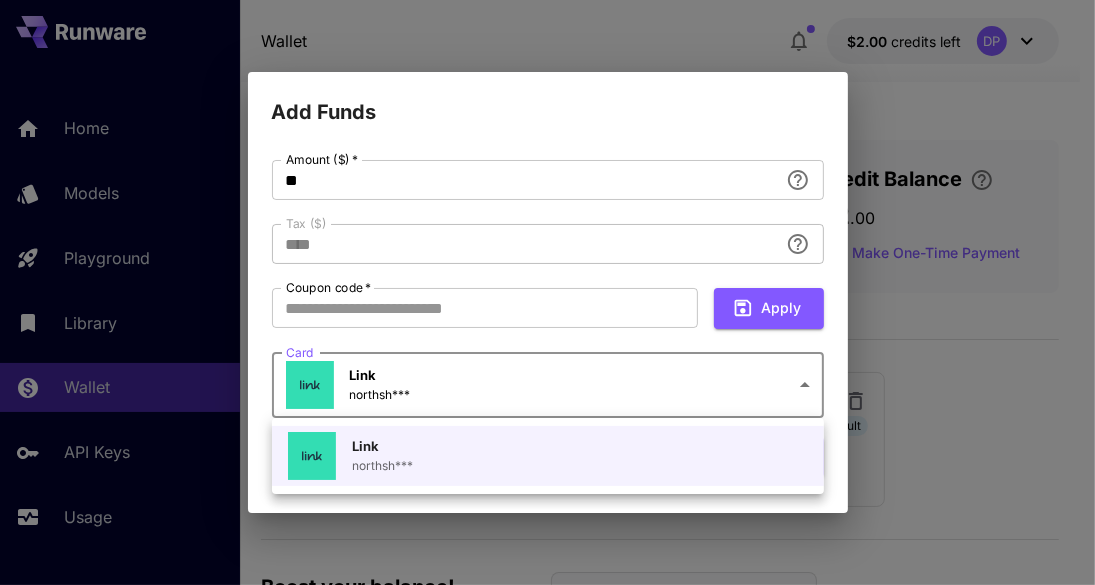click on "Home Models Playground Library Wallet API Keys Usage Settings Wallet $2.00    credits left  DP Wallet Set up your payment method, add backup cards, and enable Auto top-up to ensure uninterrupted access to the Runware API. Add Funds Add Backup Card Credit Balance $2 . 00 Make One-Time Payment Payment methods Auto top-up Amount ($) * Amount ($) Link northsh*** Default Set as default card Boost your balance! Add $50 or more on your first payment to get extra credit. $5 bonus ~8,300 free images!   10 %  when you add  $50 $20 bonus ~33,300 free images!   20 %  when you add  $100 $60 bonus ~100,000 free images!   30 %  when you add  $200
Add Funds Amount ($)   * **   * *" at bounding box center [547, 722] 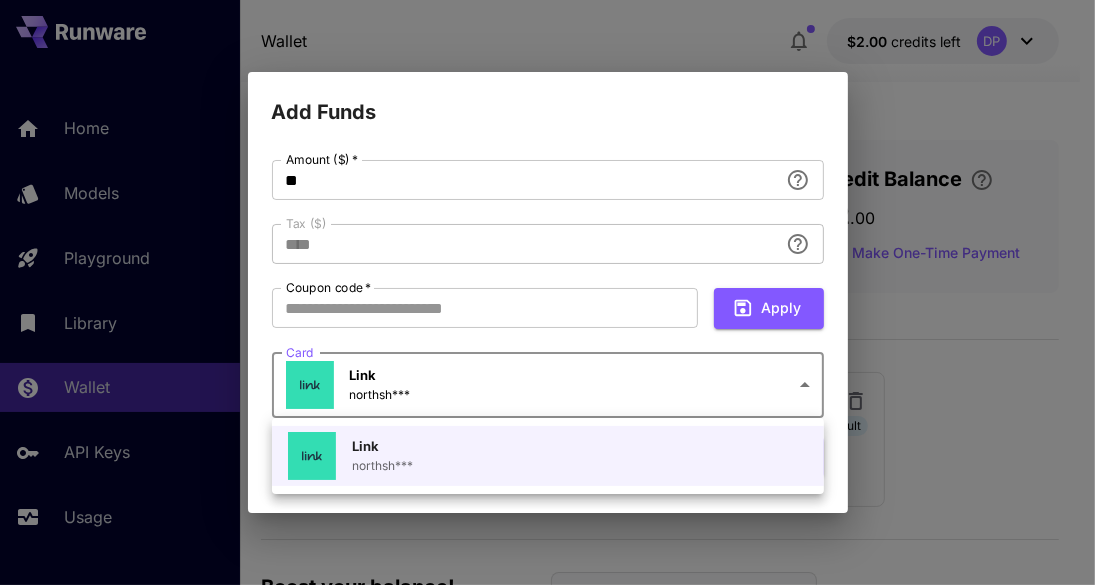 click at bounding box center [547, 292] 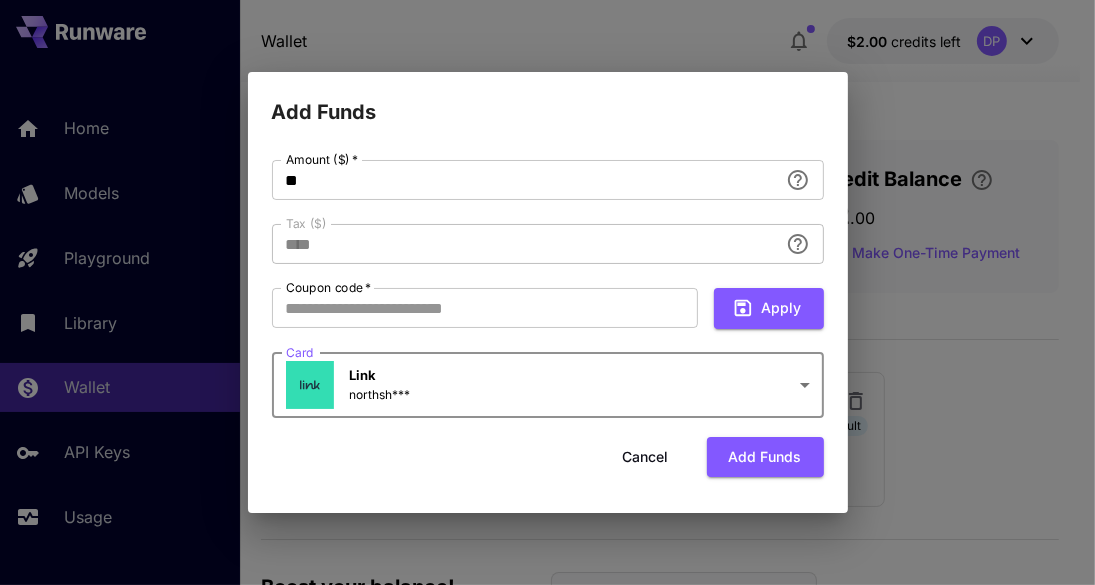 click on "Add funds" at bounding box center [765, 457] 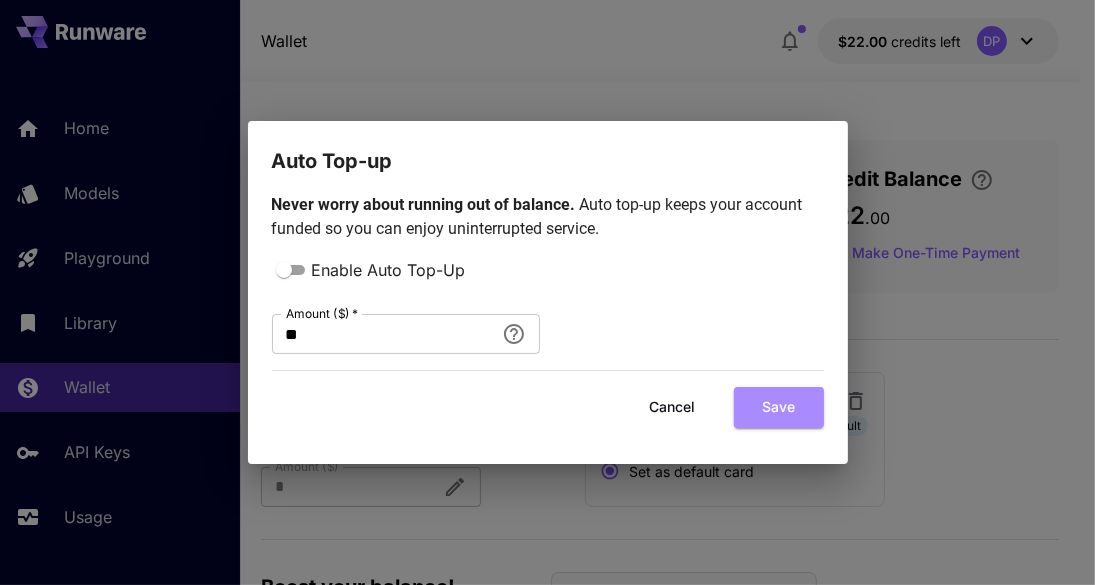 click on "Save" at bounding box center (779, 407) 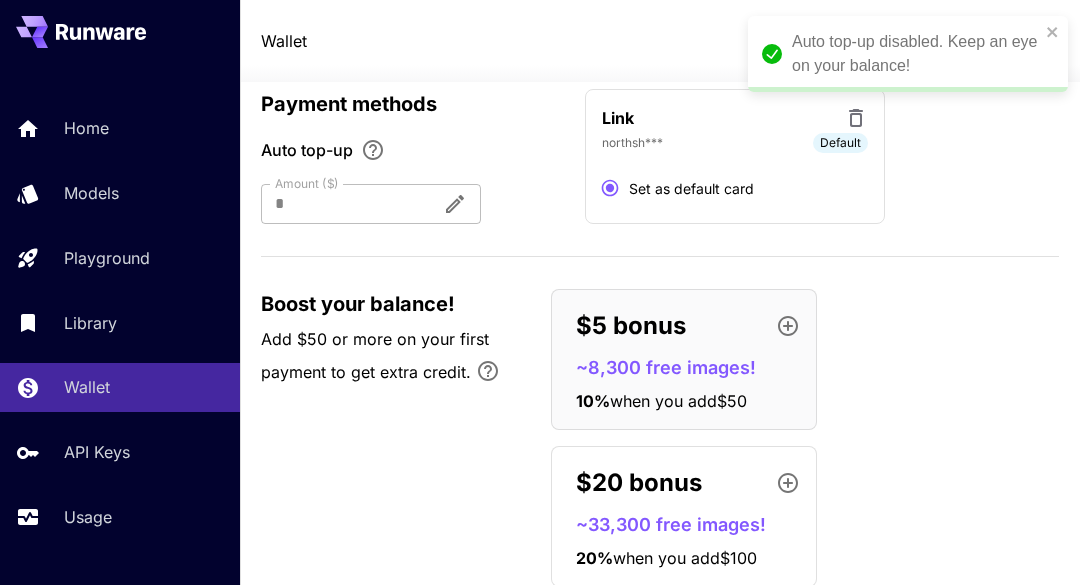 scroll, scrollTop: 300, scrollLeft: 0, axis: vertical 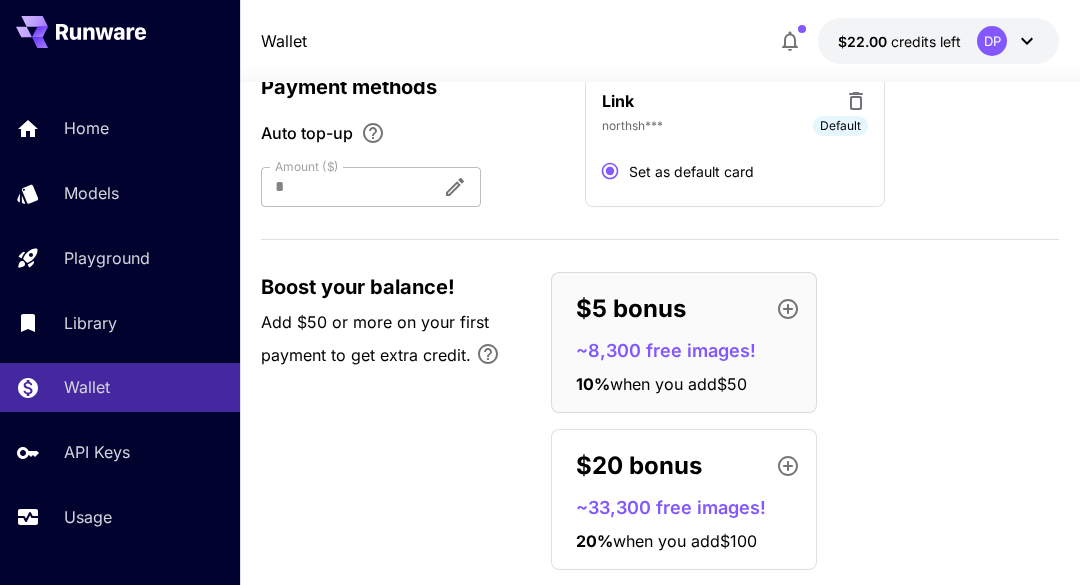 click on "API Keys" at bounding box center (97, 452) 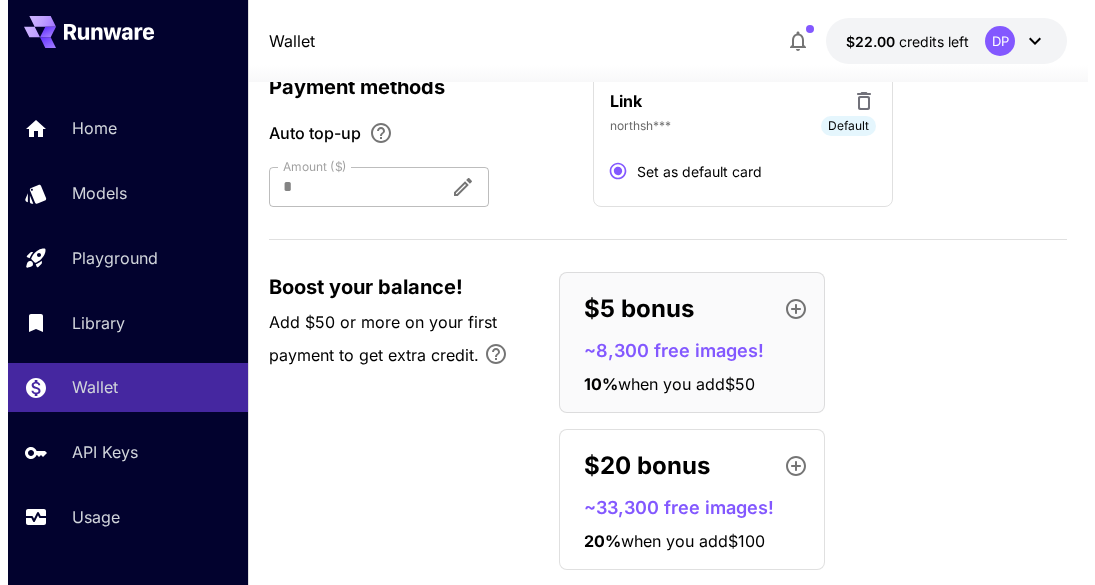 scroll, scrollTop: 0, scrollLeft: 0, axis: both 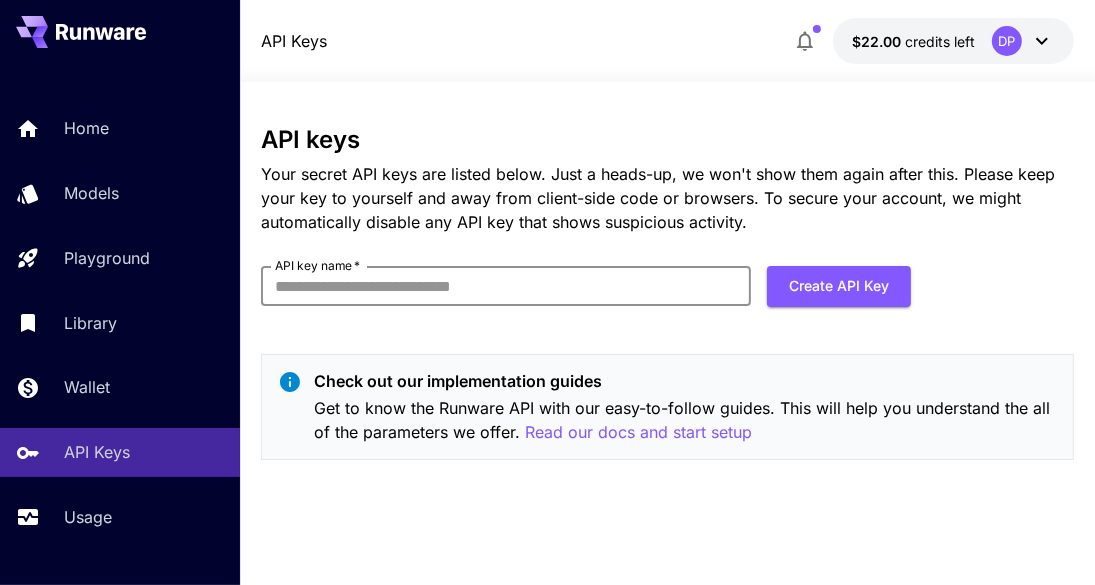 click on "API key name   *" at bounding box center (506, 286) 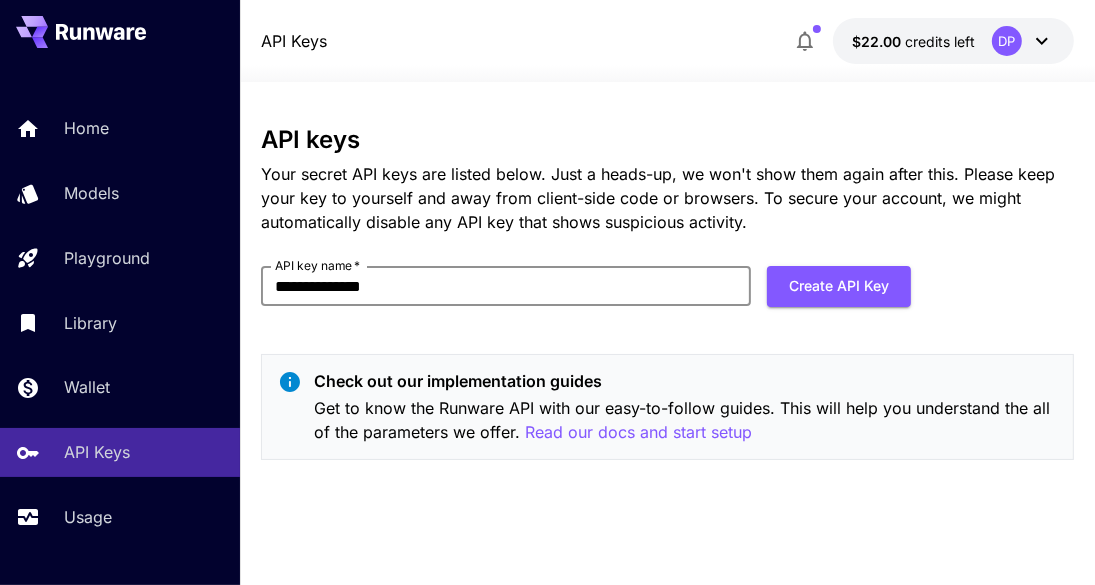 type on "**********" 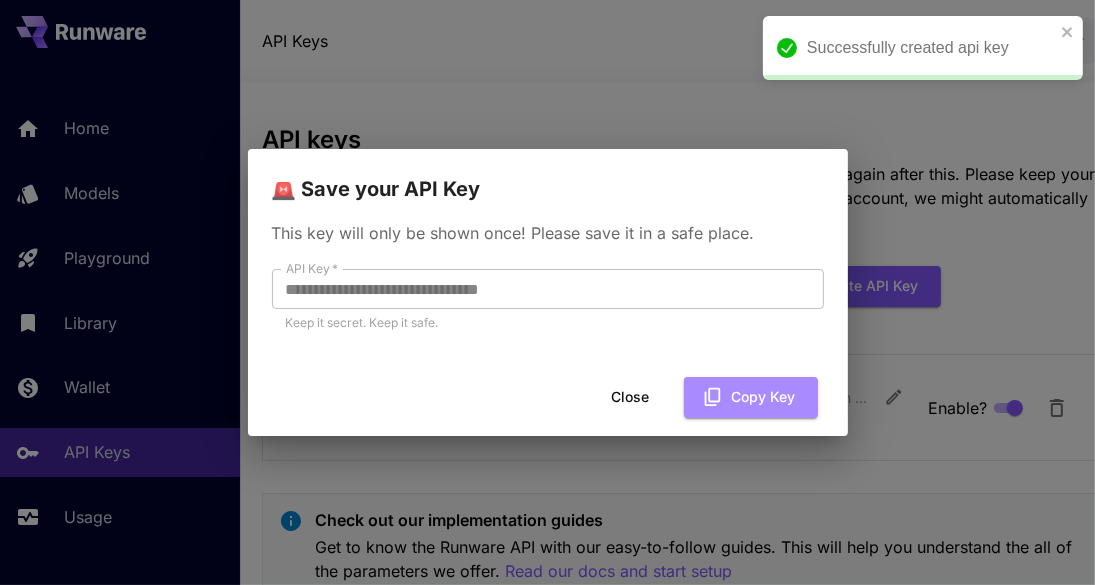 click on "Copy Key" at bounding box center (751, 397) 